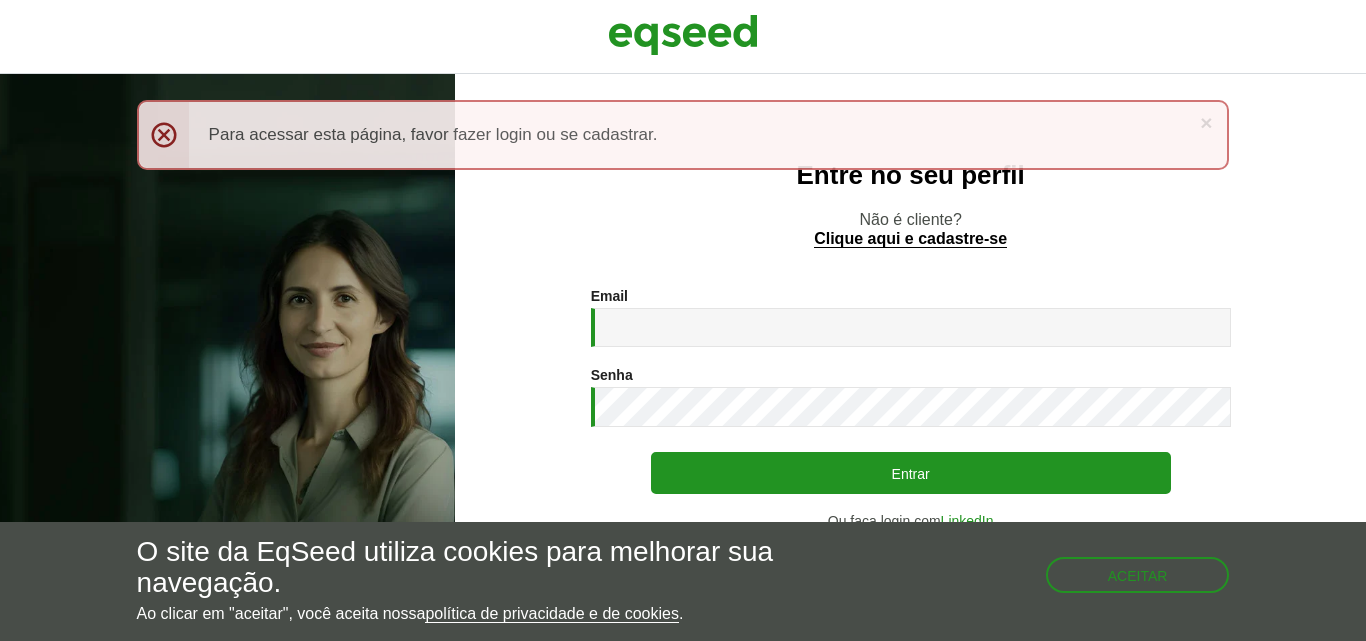 scroll, scrollTop: 0, scrollLeft: 0, axis: both 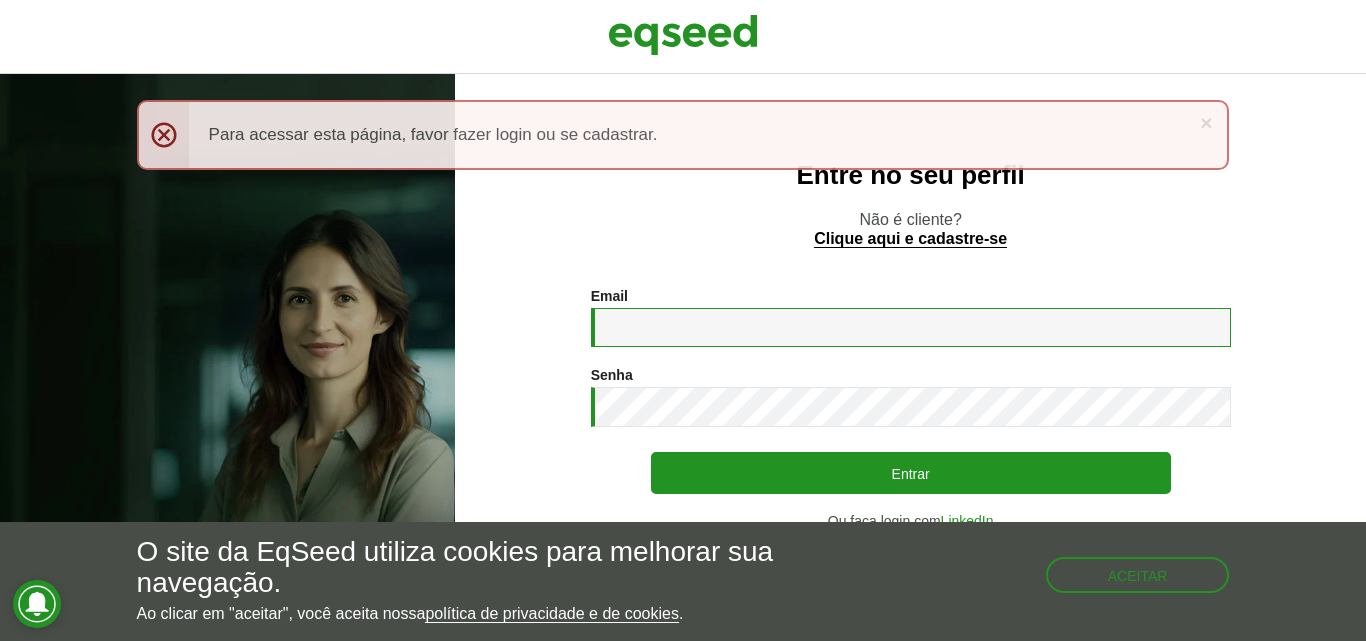 click on "Email  *" at bounding box center (911, 327) 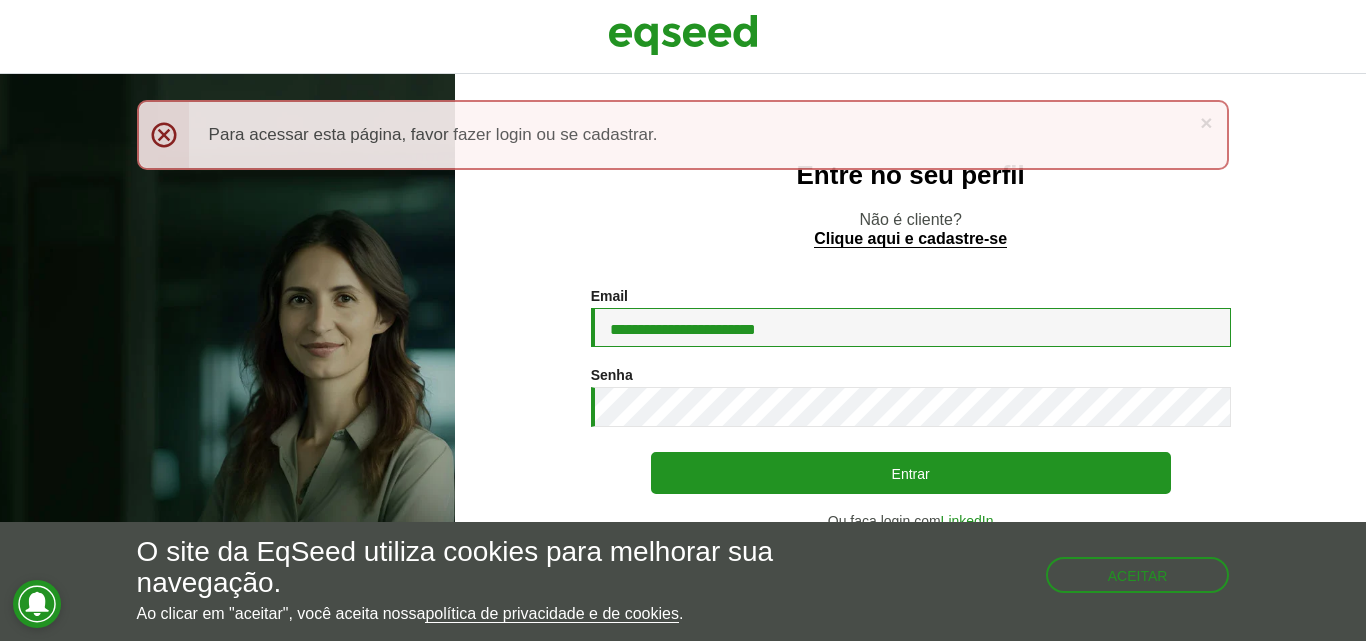 type on "**********" 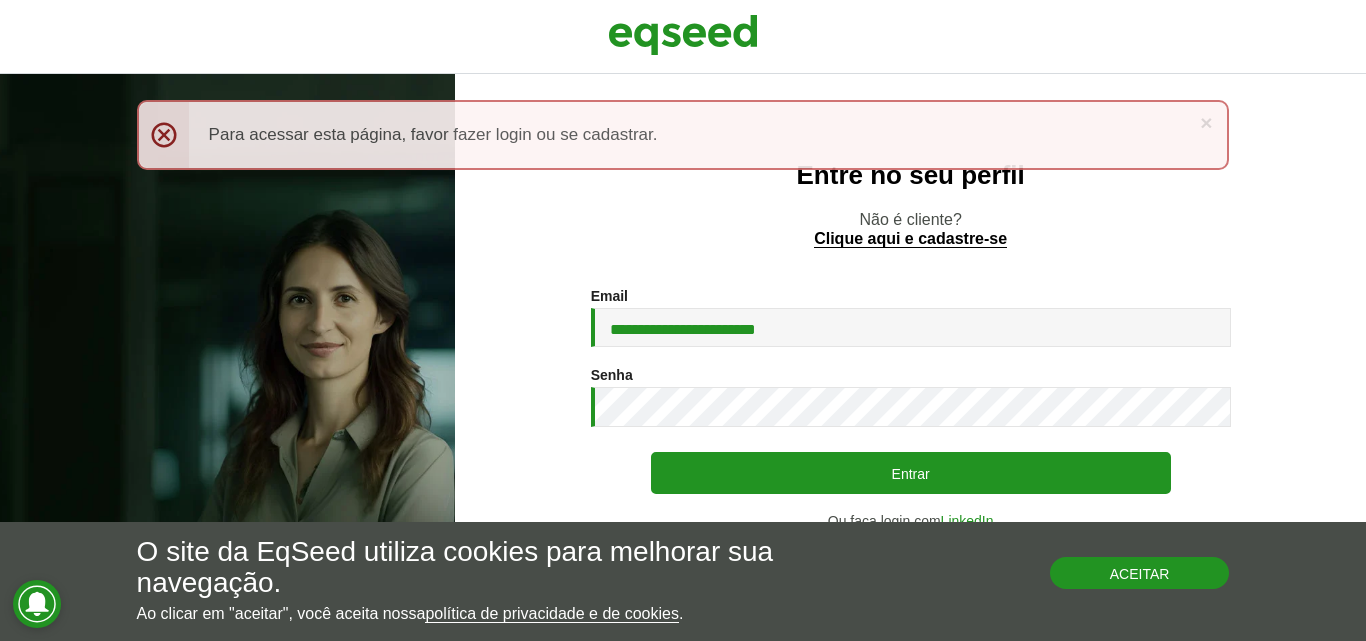 click on "Aceitar" at bounding box center (1140, 573) 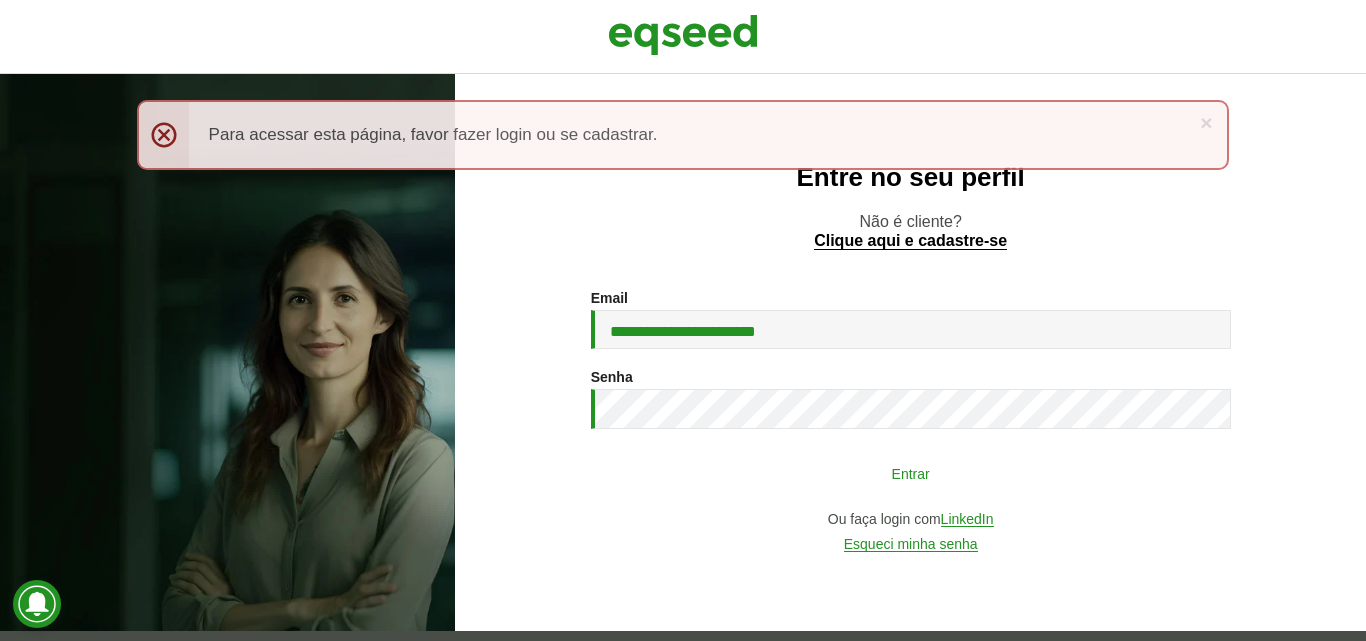 click on "Entrar" at bounding box center (911, 473) 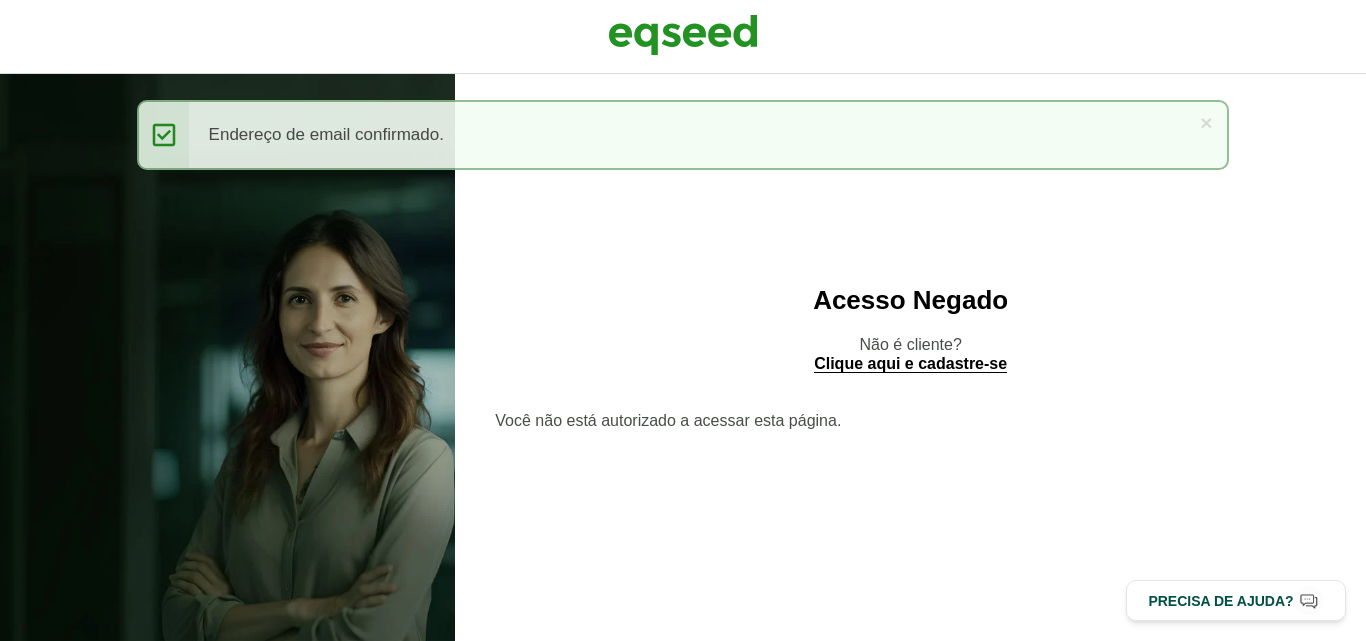 scroll, scrollTop: 0, scrollLeft: 0, axis: both 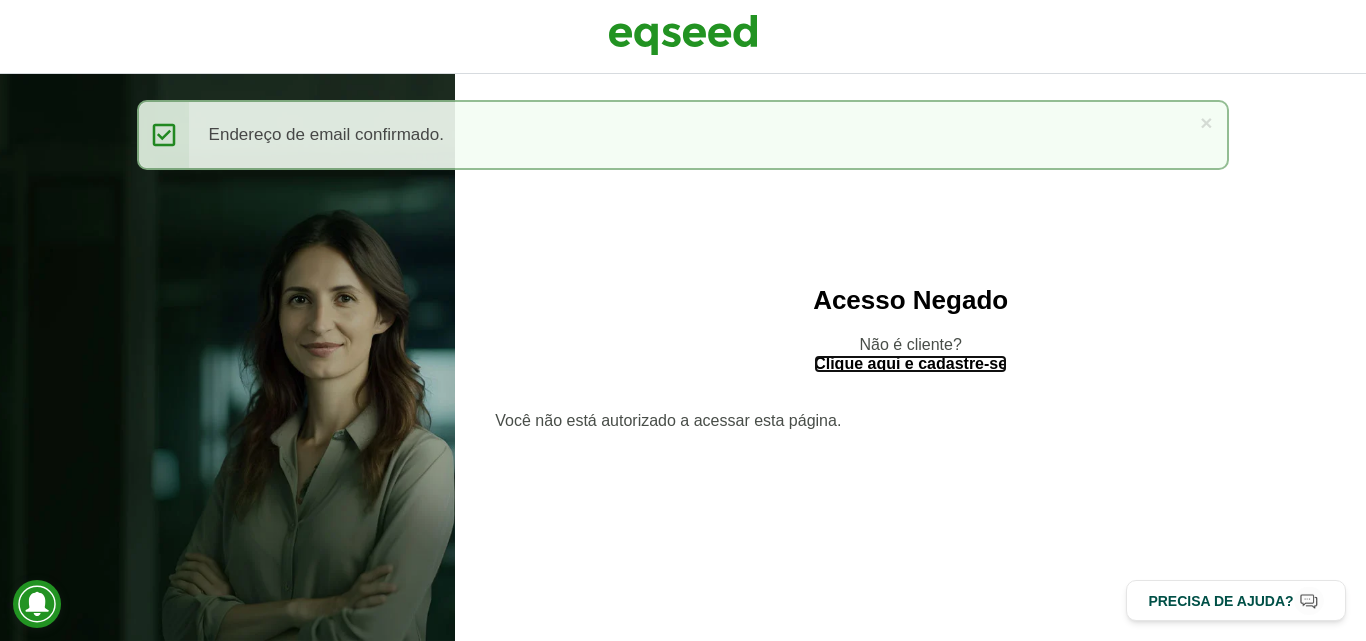 click on "Clique aqui e cadastre-se" at bounding box center [910, 364] 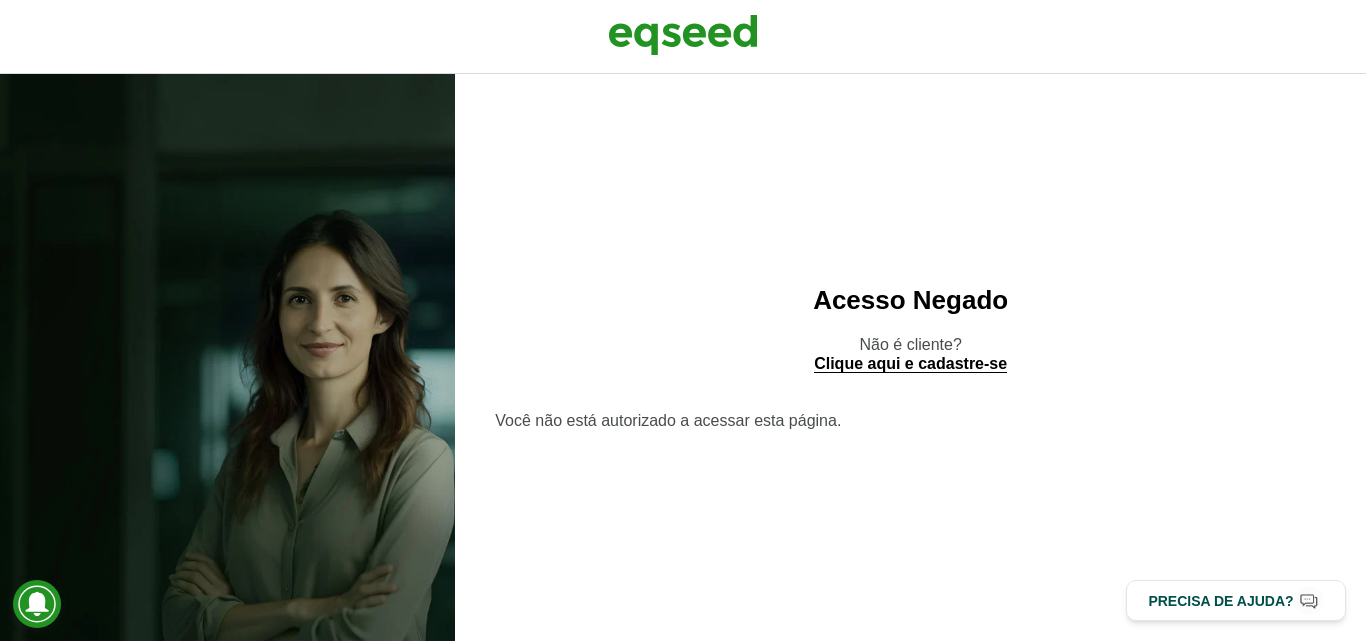 scroll, scrollTop: 0, scrollLeft: 0, axis: both 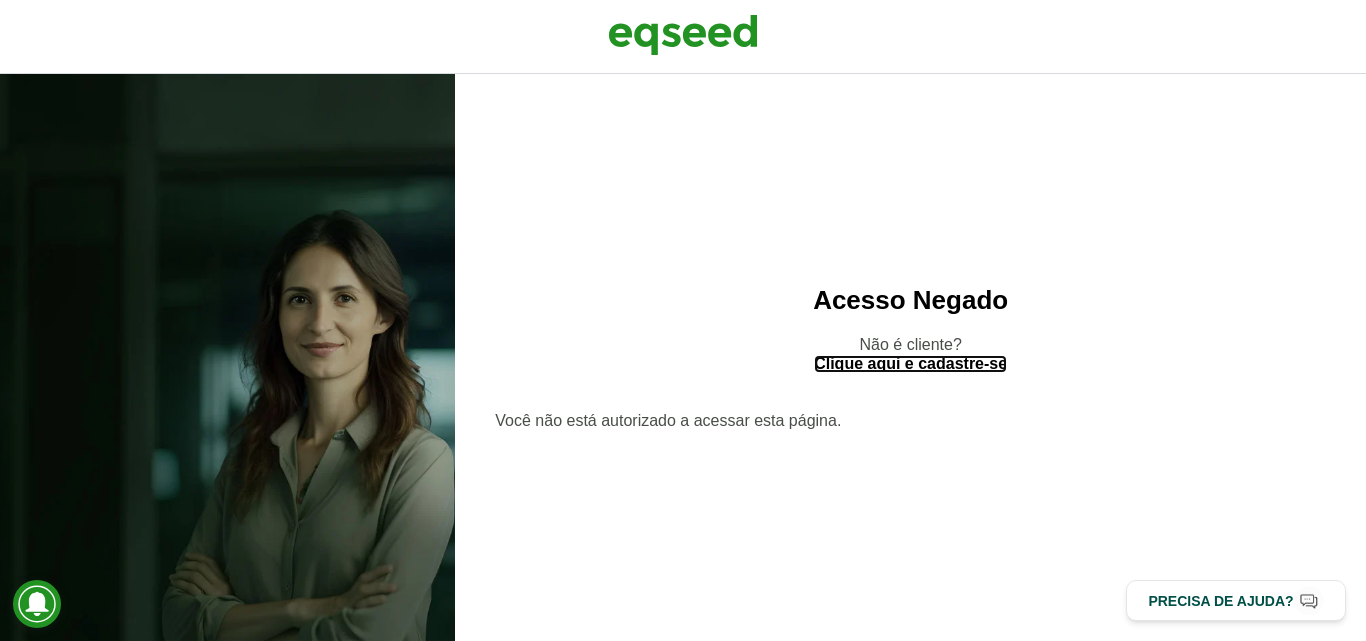 click on "Clique aqui e cadastre-se" at bounding box center (910, 364) 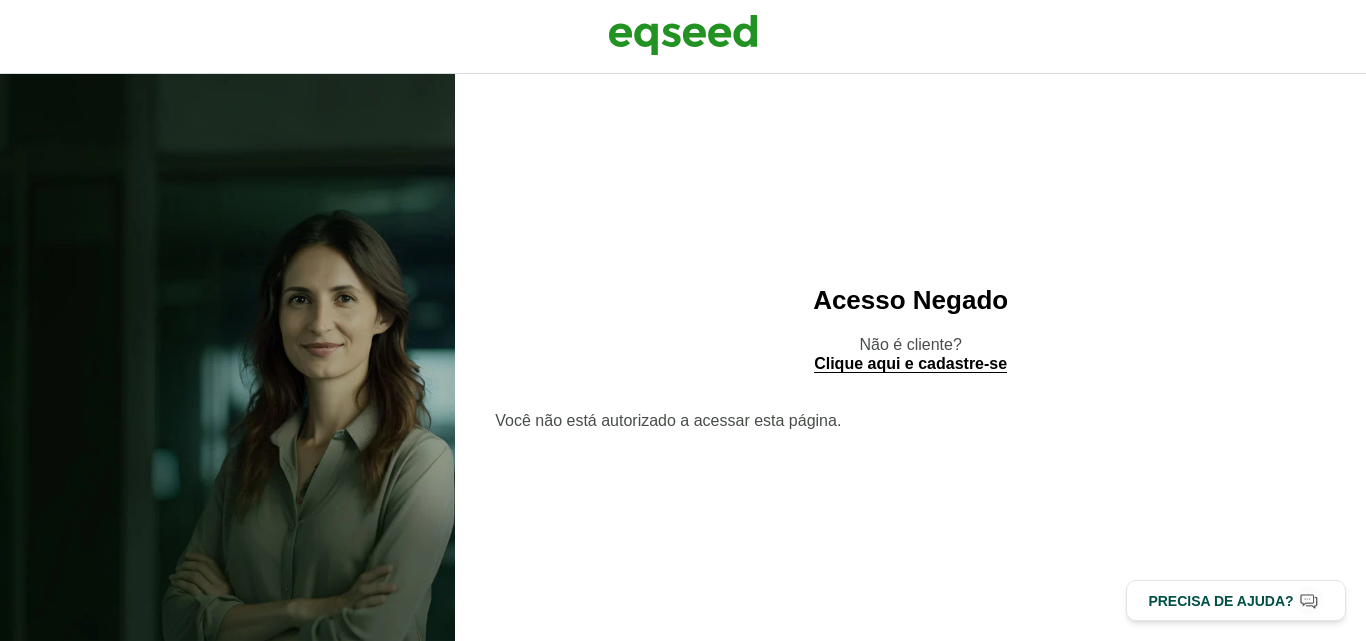 scroll, scrollTop: 0, scrollLeft: 0, axis: both 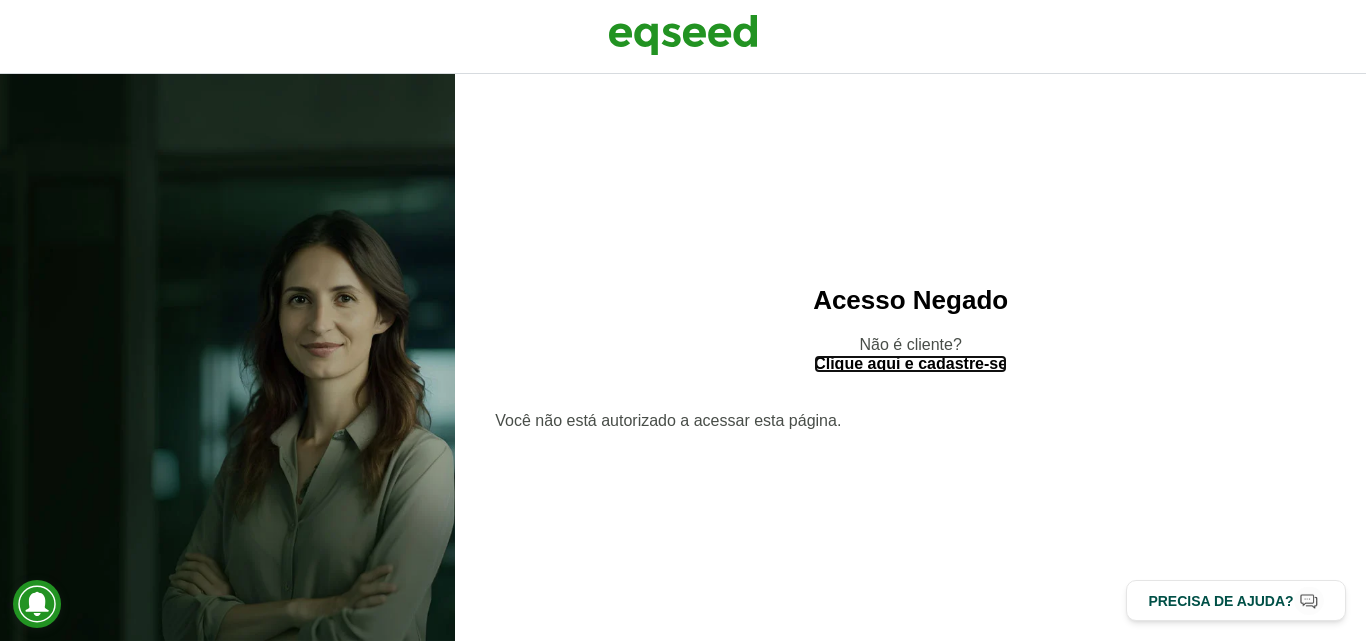 click on "Clique aqui e cadastre-se" at bounding box center (910, 364) 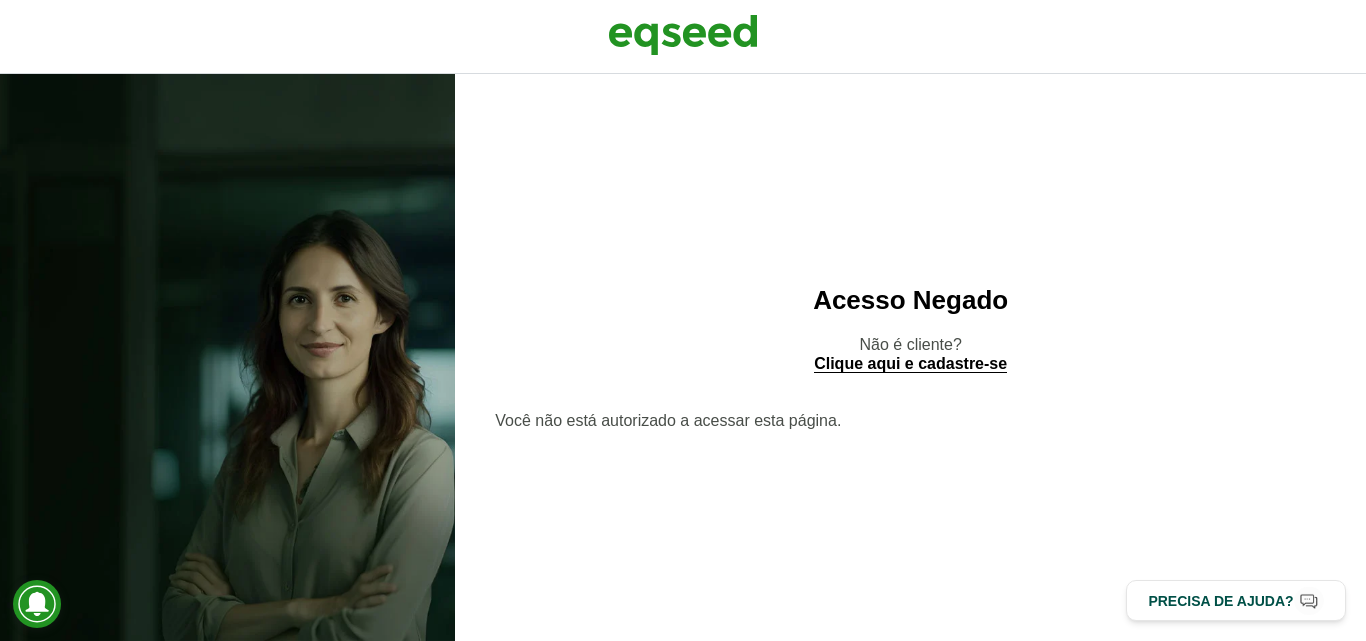 scroll, scrollTop: 0, scrollLeft: 0, axis: both 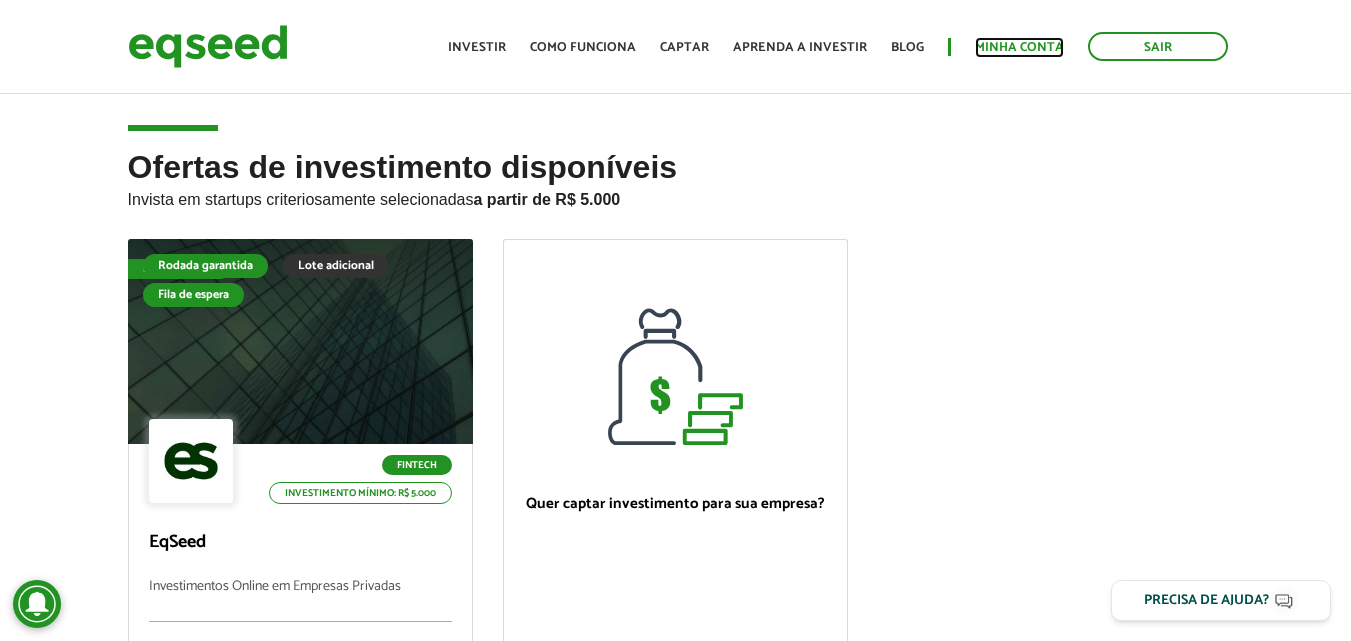 click on "Minha conta" at bounding box center (1019, 47) 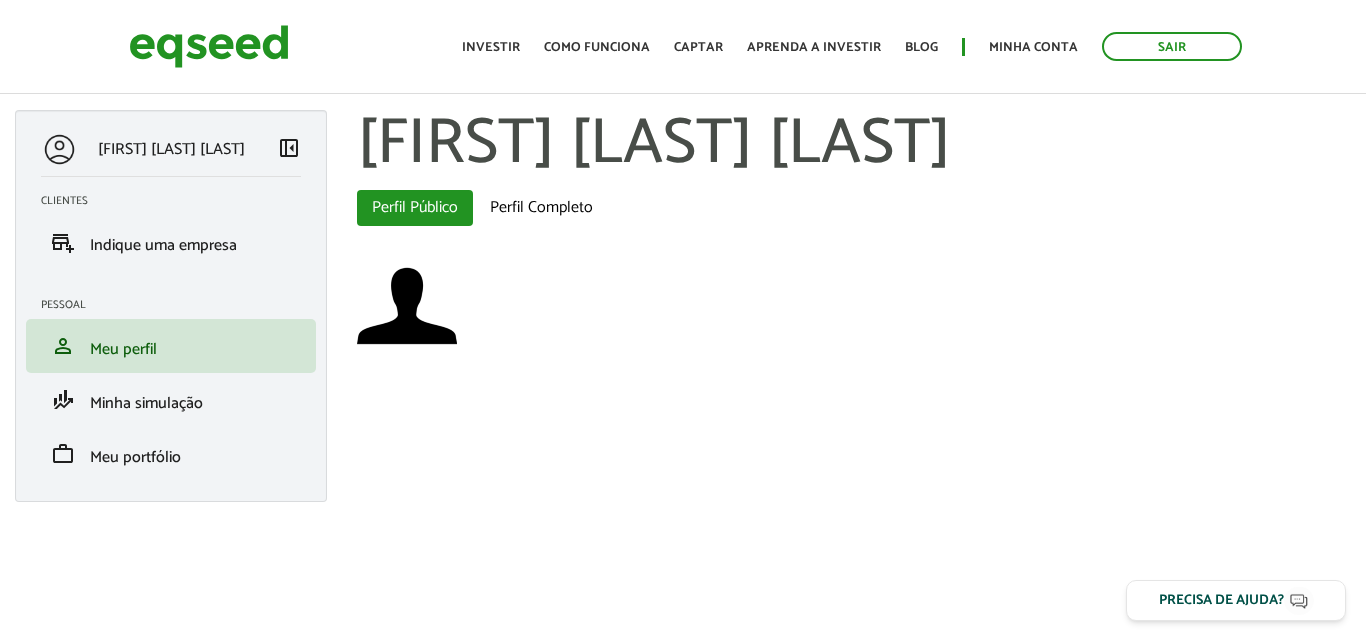 scroll, scrollTop: 0, scrollLeft: 0, axis: both 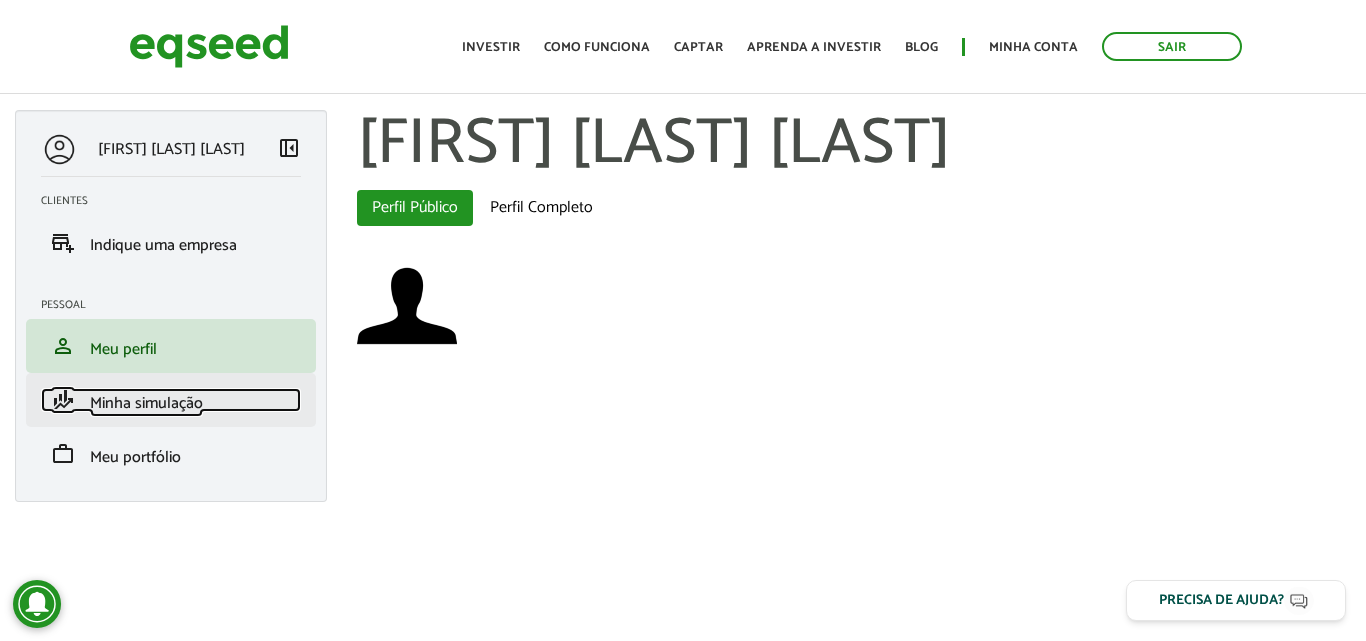 click on "Minha simulação" at bounding box center (146, 403) 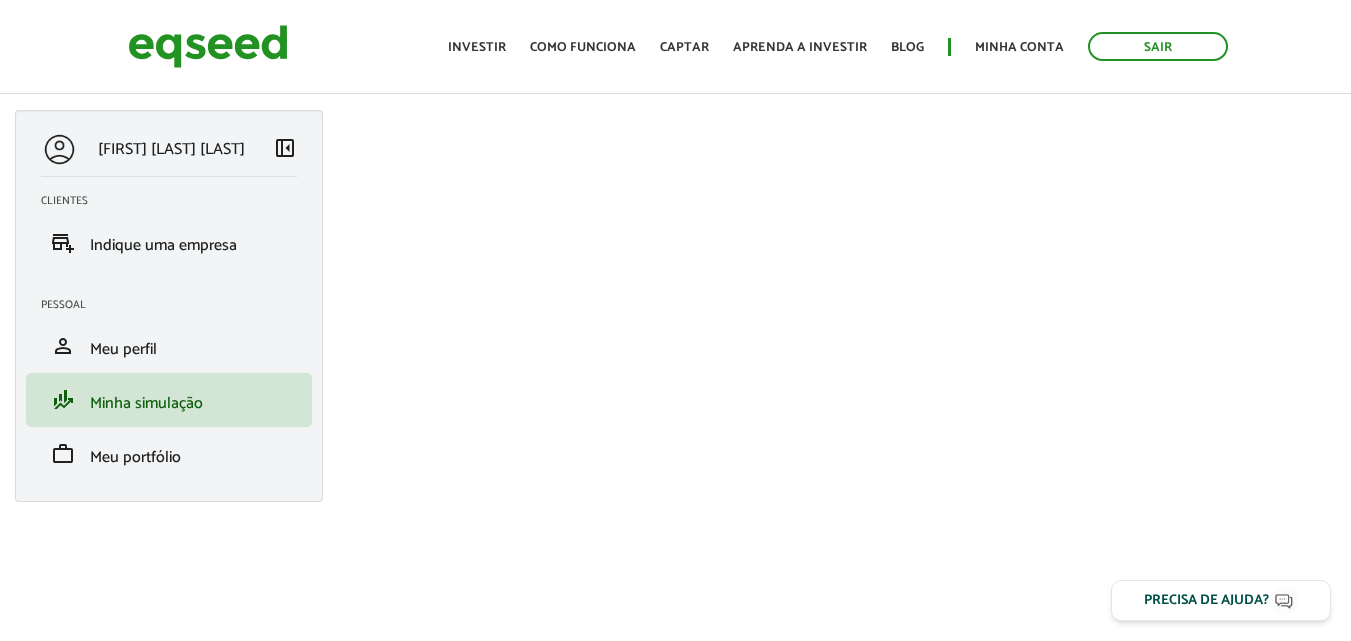 scroll, scrollTop: 0, scrollLeft: 0, axis: both 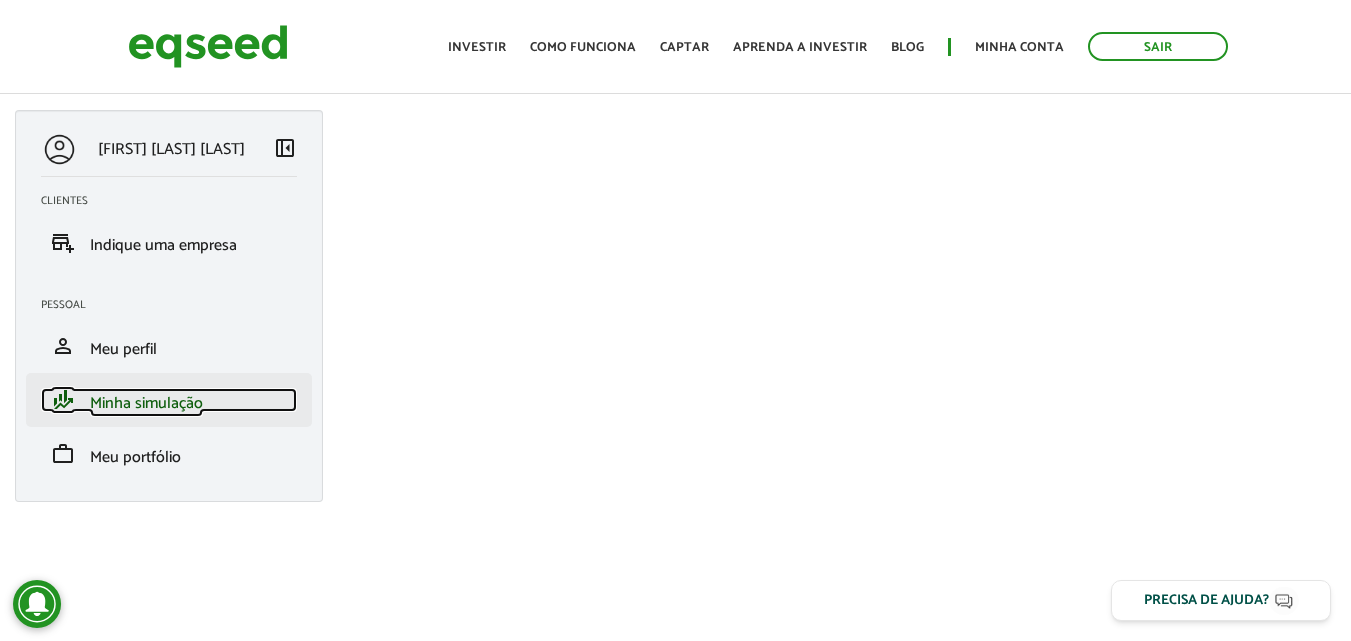 click on "Minha simulação" at bounding box center (146, 403) 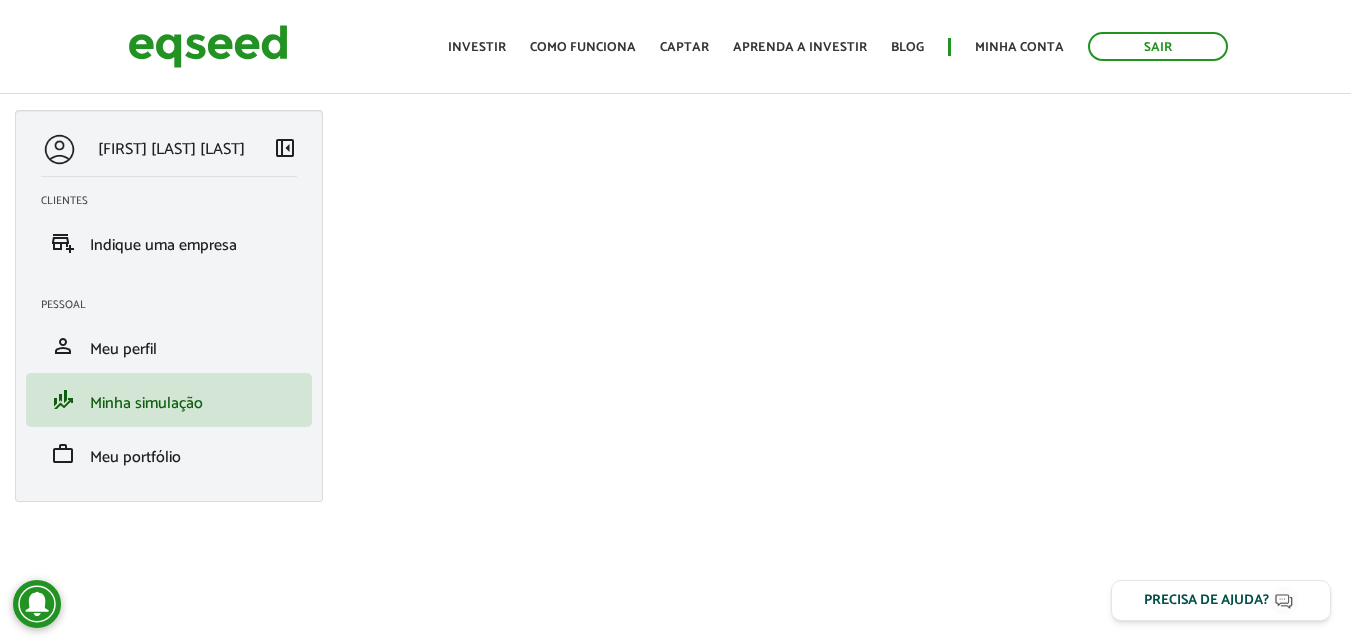 scroll, scrollTop: 0, scrollLeft: 0, axis: both 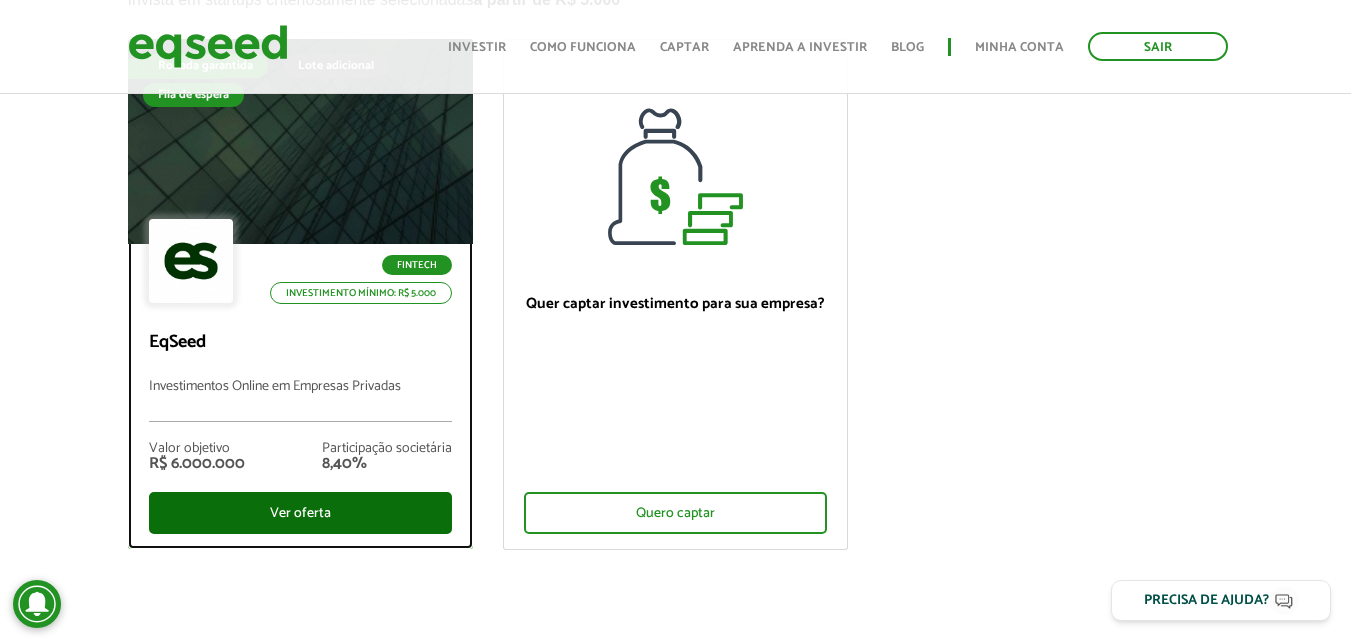 click on "Ver oferta" at bounding box center [300, 513] 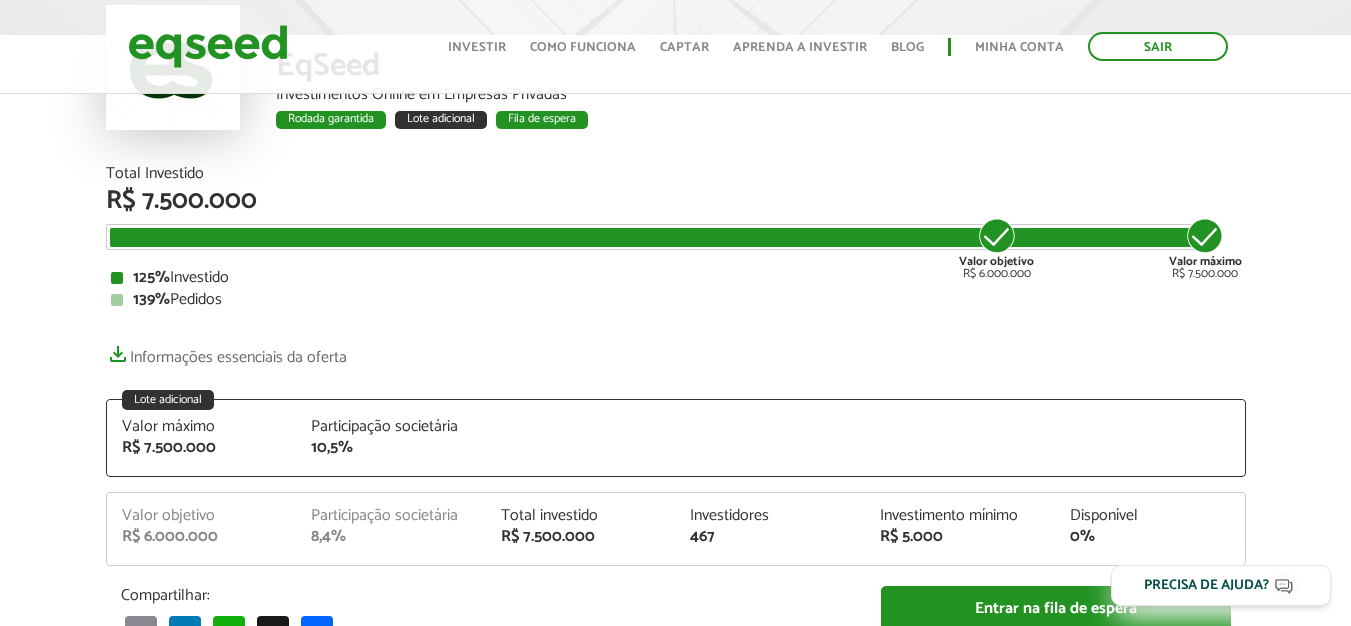 scroll, scrollTop: 100, scrollLeft: 0, axis: vertical 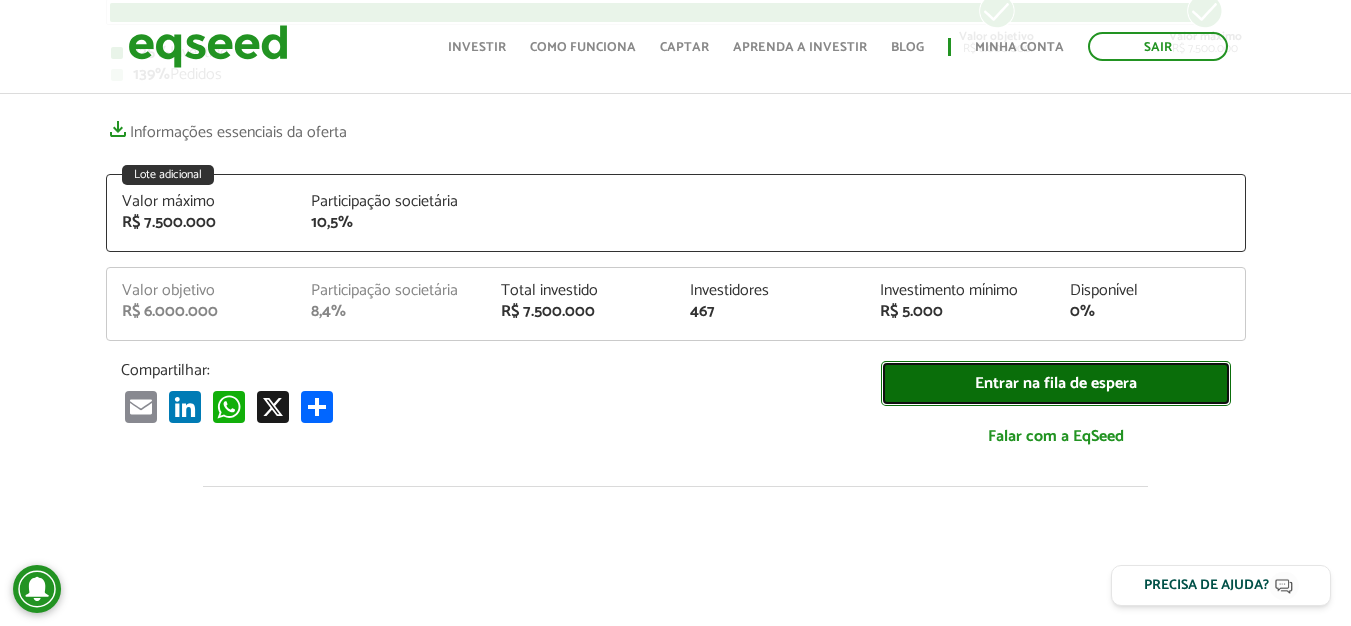 click on "Entrar na fila de espera" at bounding box center [1056, 383] 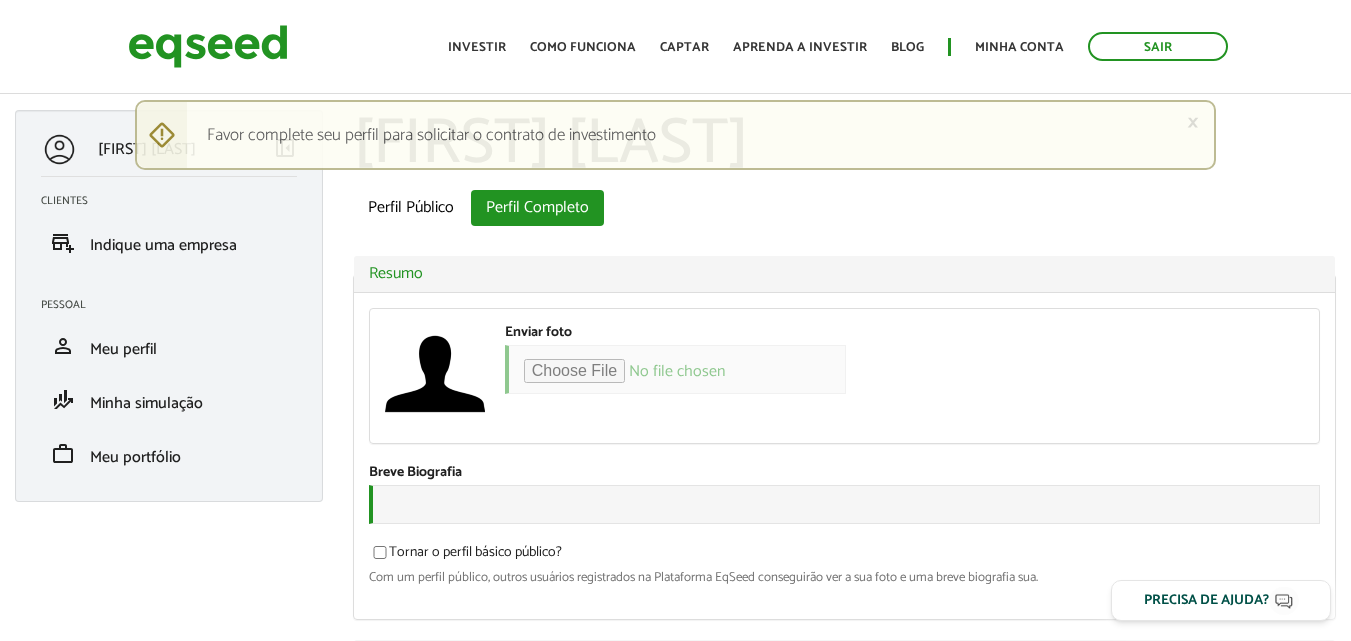 scroll, scrollTop: 0, scrollLeft: 0, axis: both 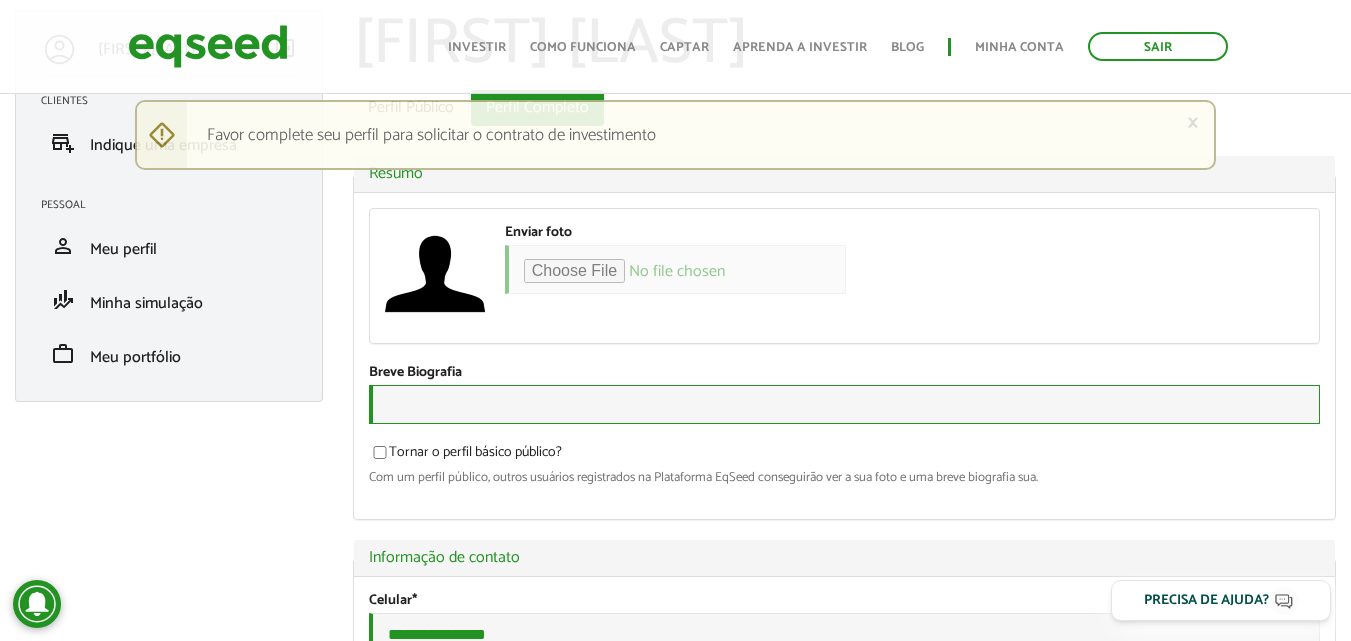 click on "Breve Biografia" at bounding box center [844, 404] 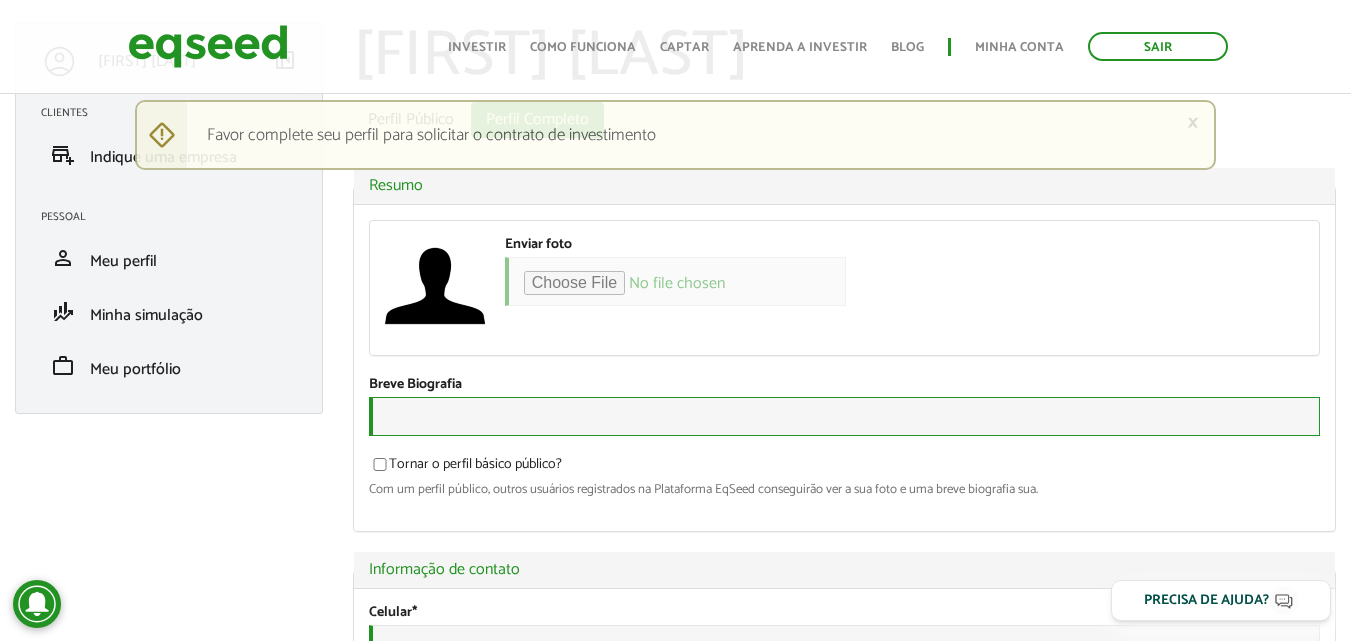scroll, scrollTop: 200, scrollLeft: 0, axis: vertical 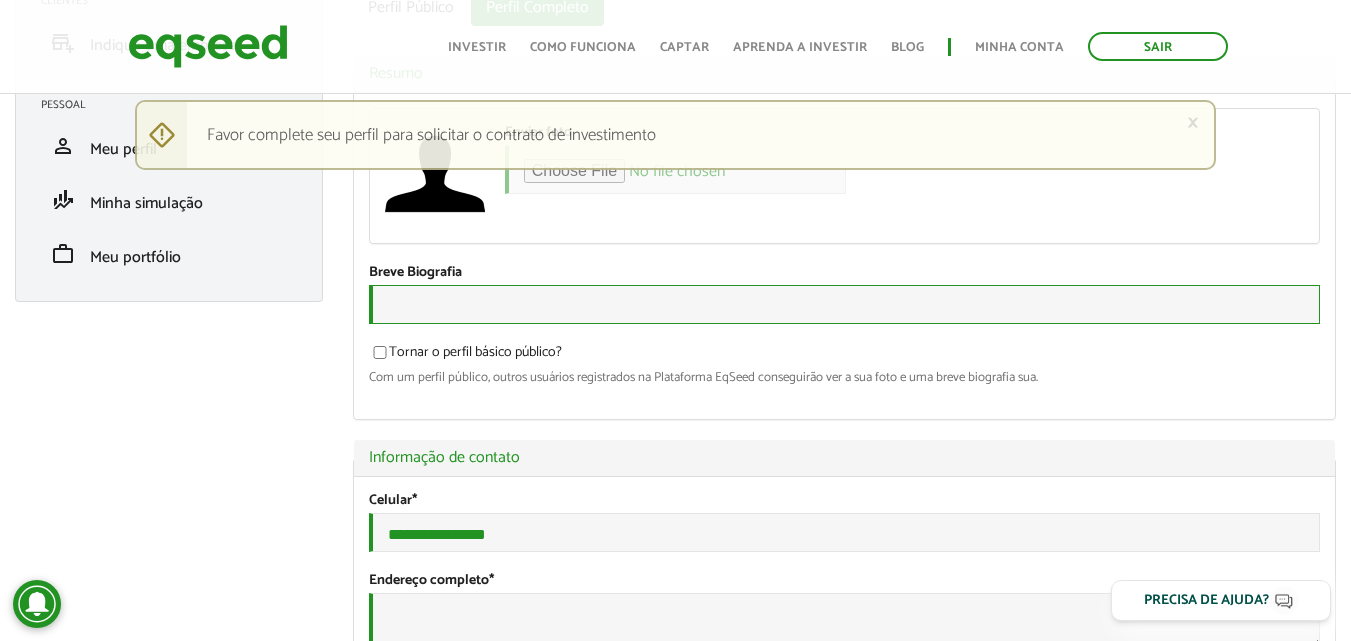 click on "Breve Biografia" at bounding box center [844, 304] 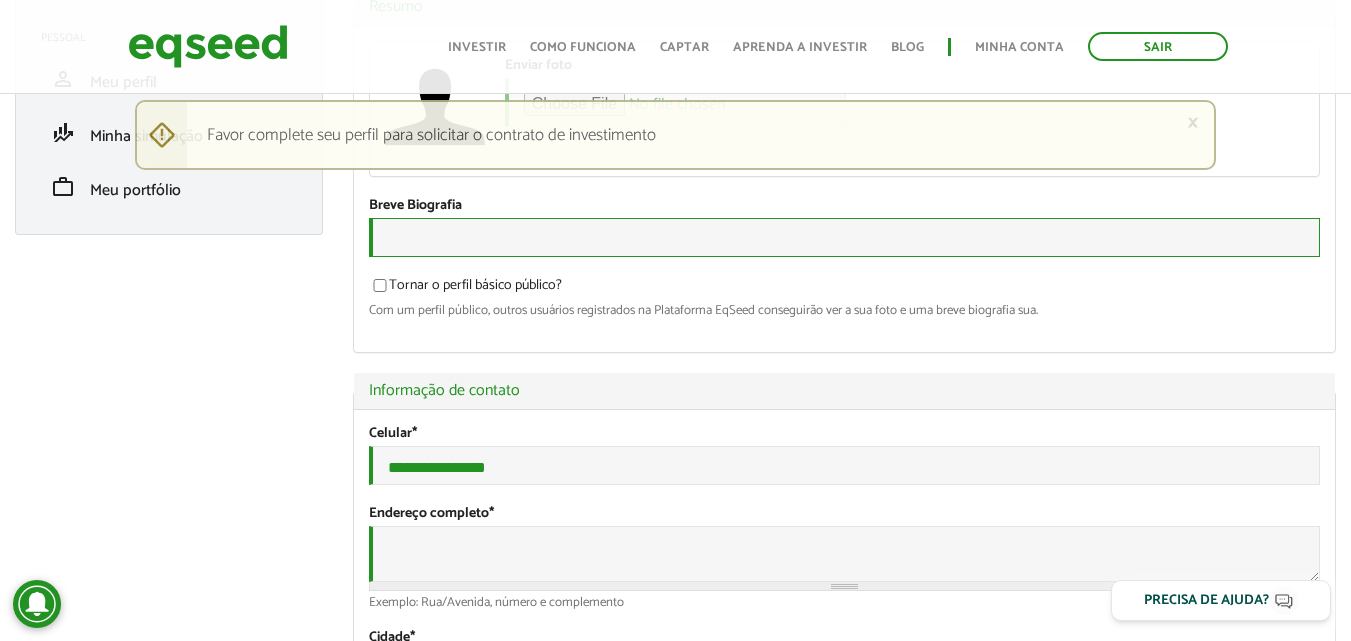 scroll, scrollTop: 300, scrollLeft: 0, axis: vertical 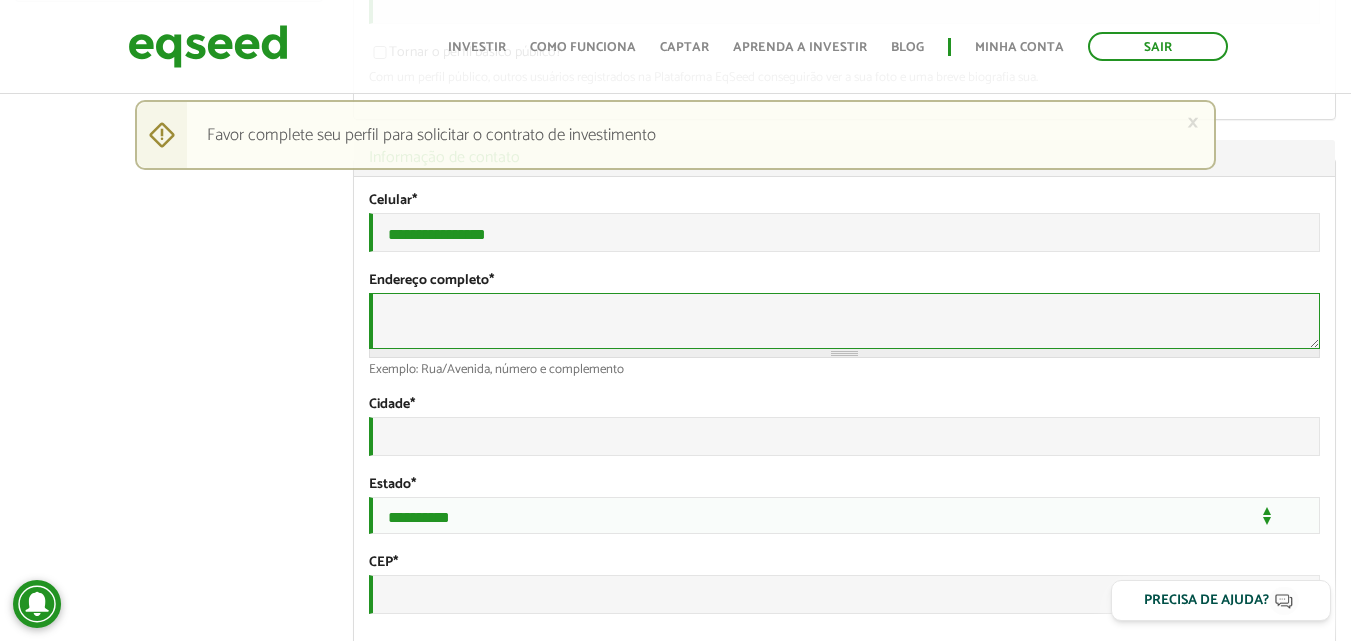 click on "Endereço completo  *" at bounding box center (844, 321) 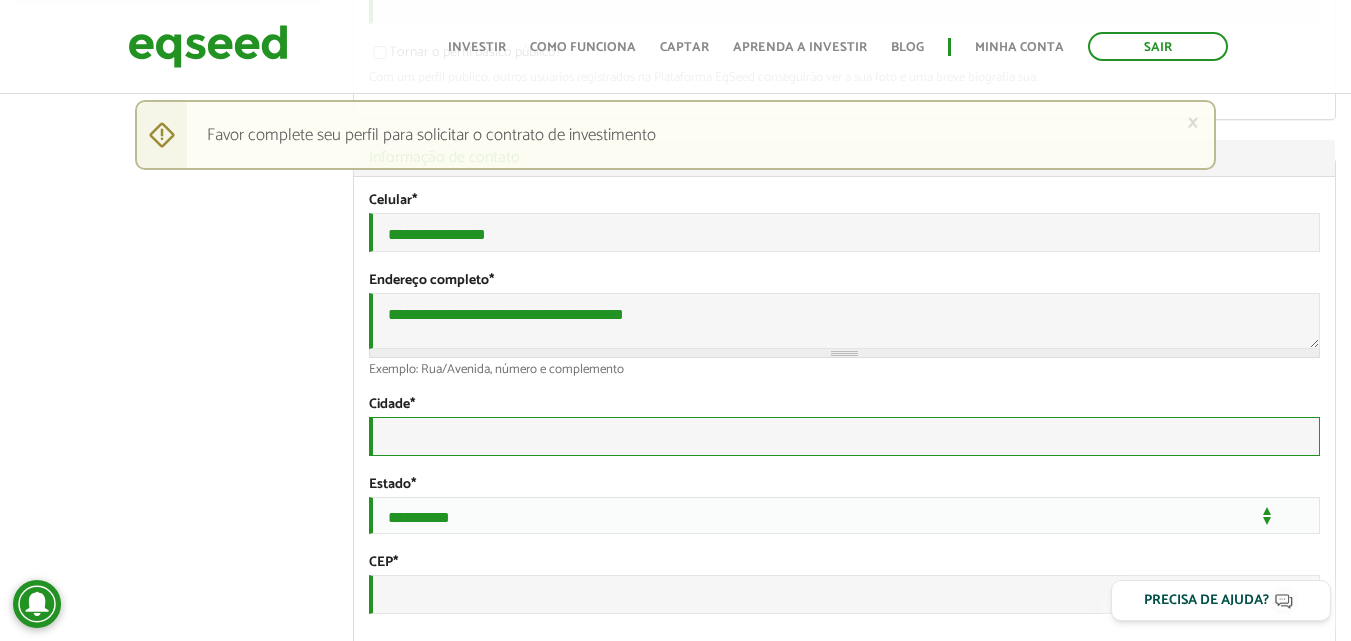type on "**********" 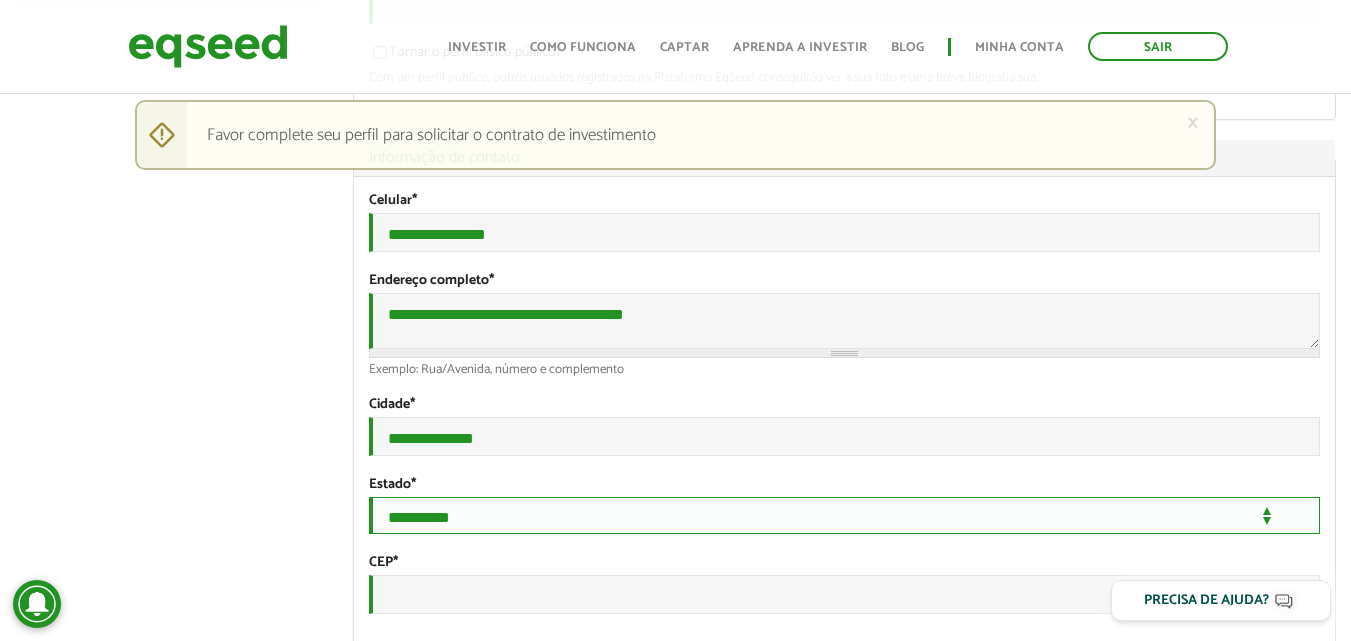 select on "**" 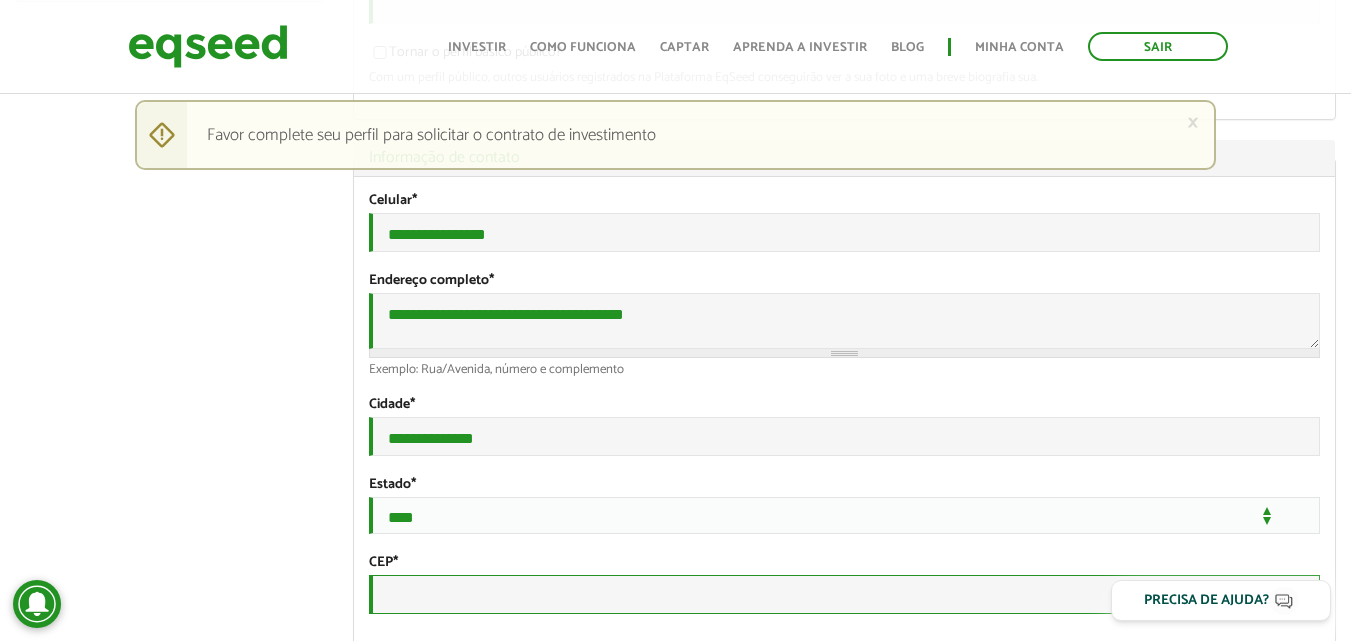 type on "*********" 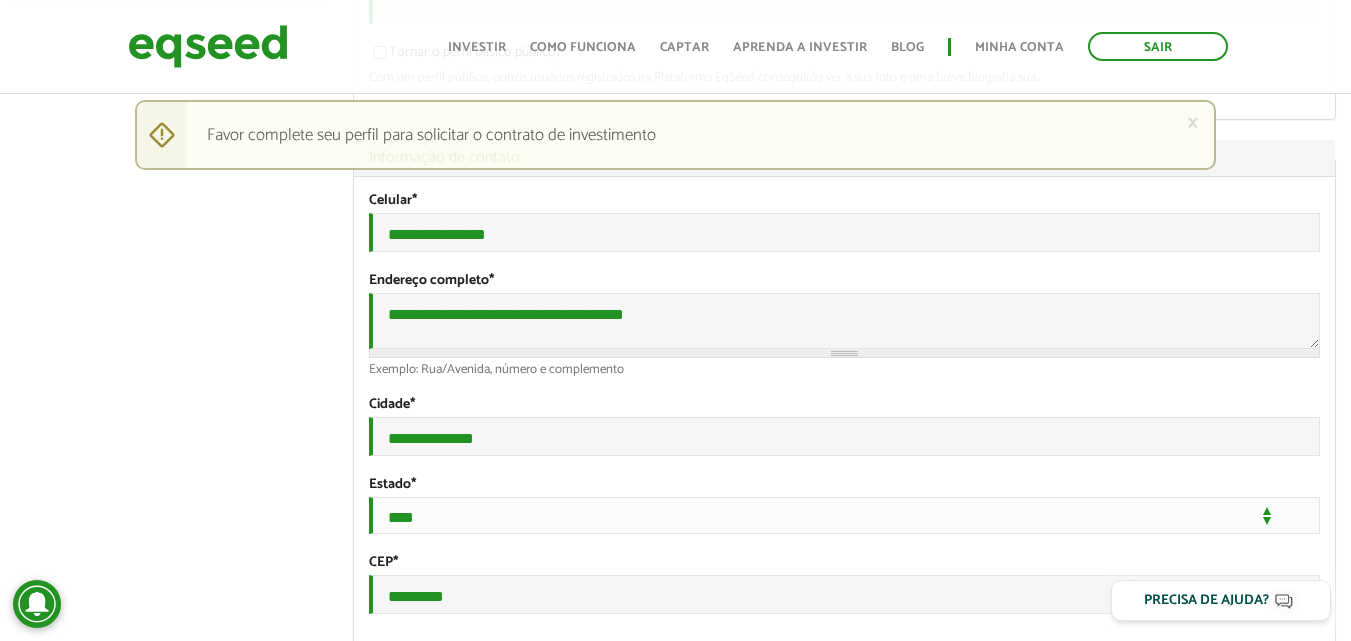select on "***" 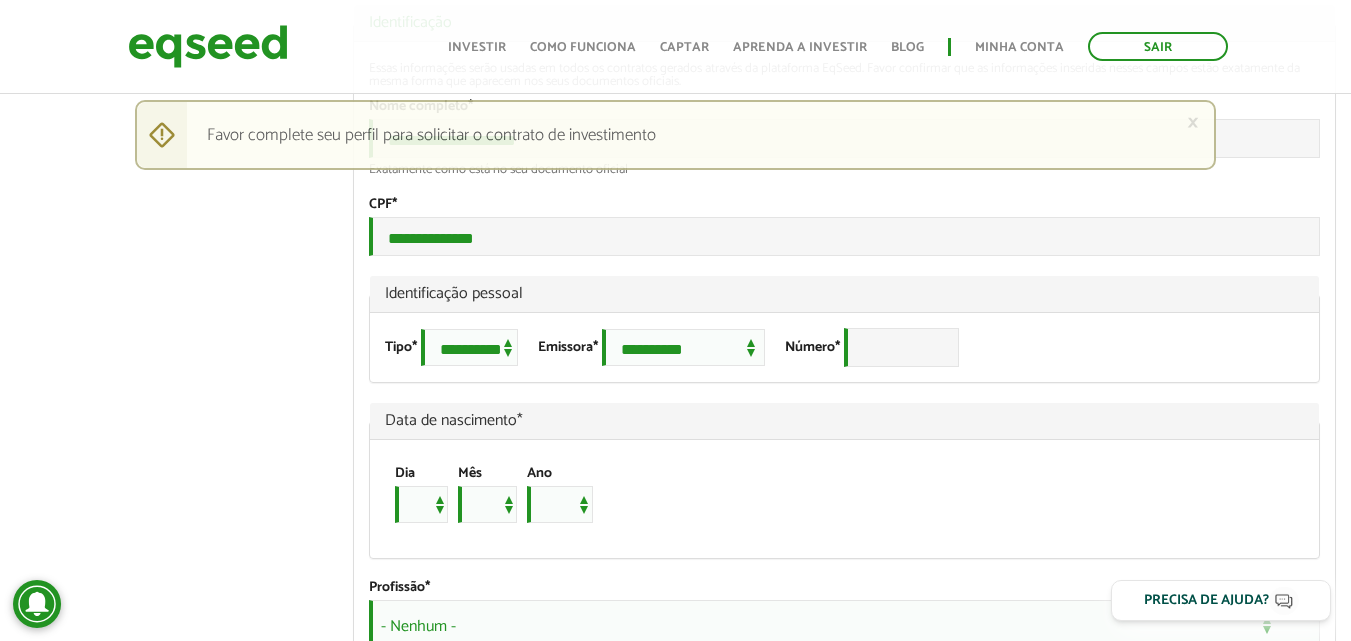 scroll, scrollTop: 1200, scrollLeft: 0, axis: vertical 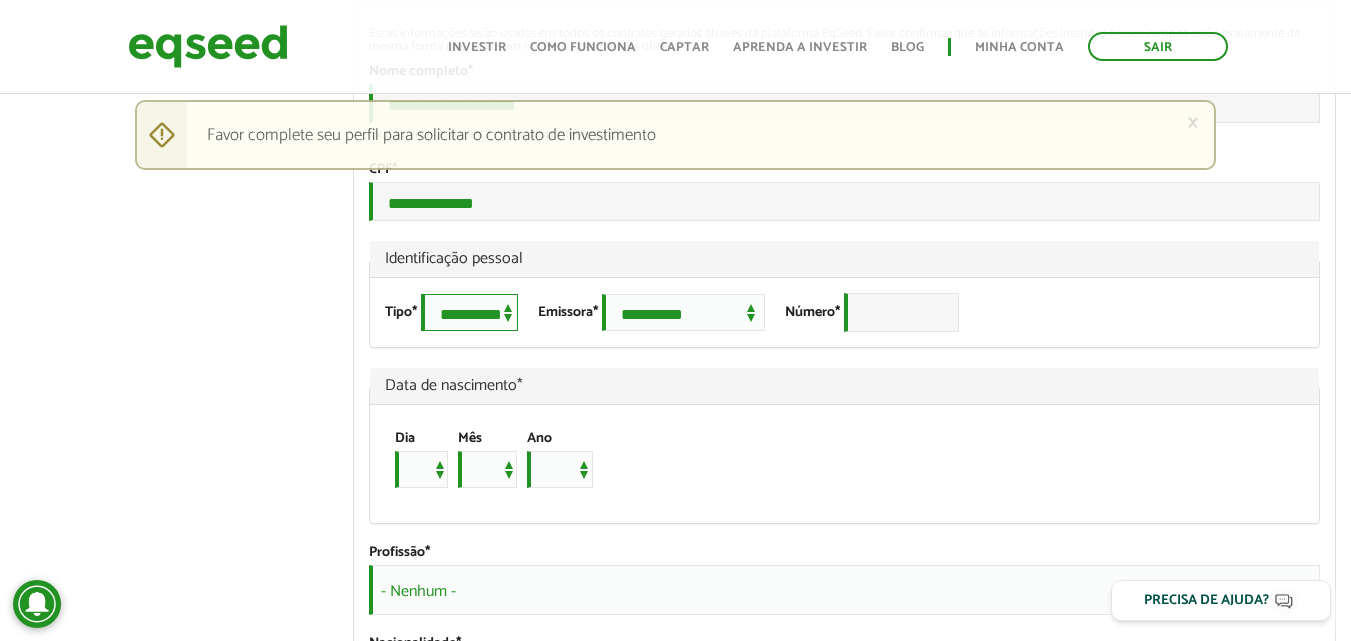click on "**********" at bounding box center [469, 312] 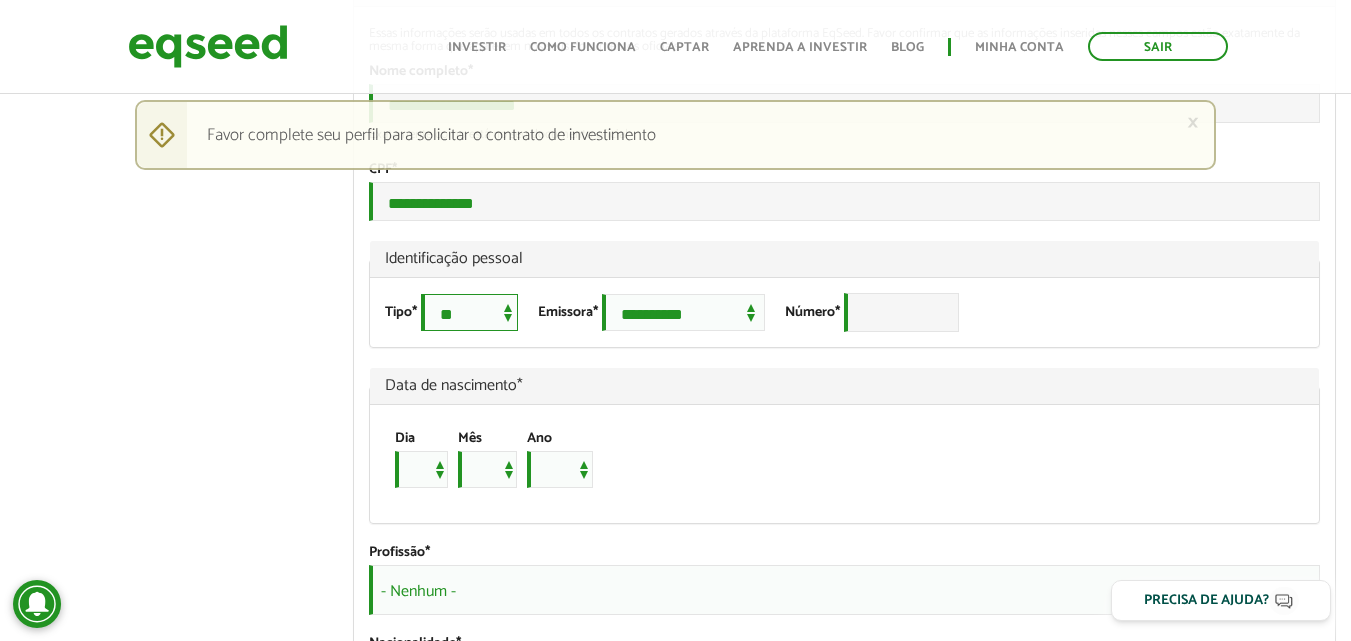 click on "**********" at bounding box center [469, 312] 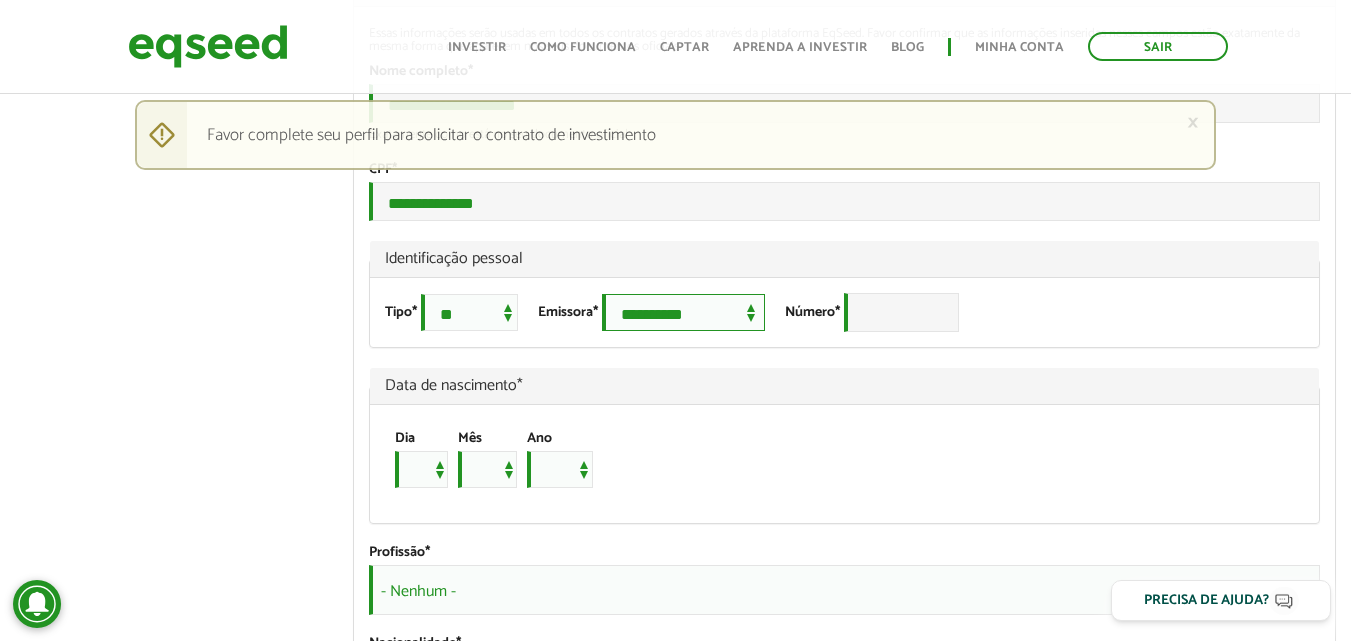click on "**********" at bounding box center [683, 312] 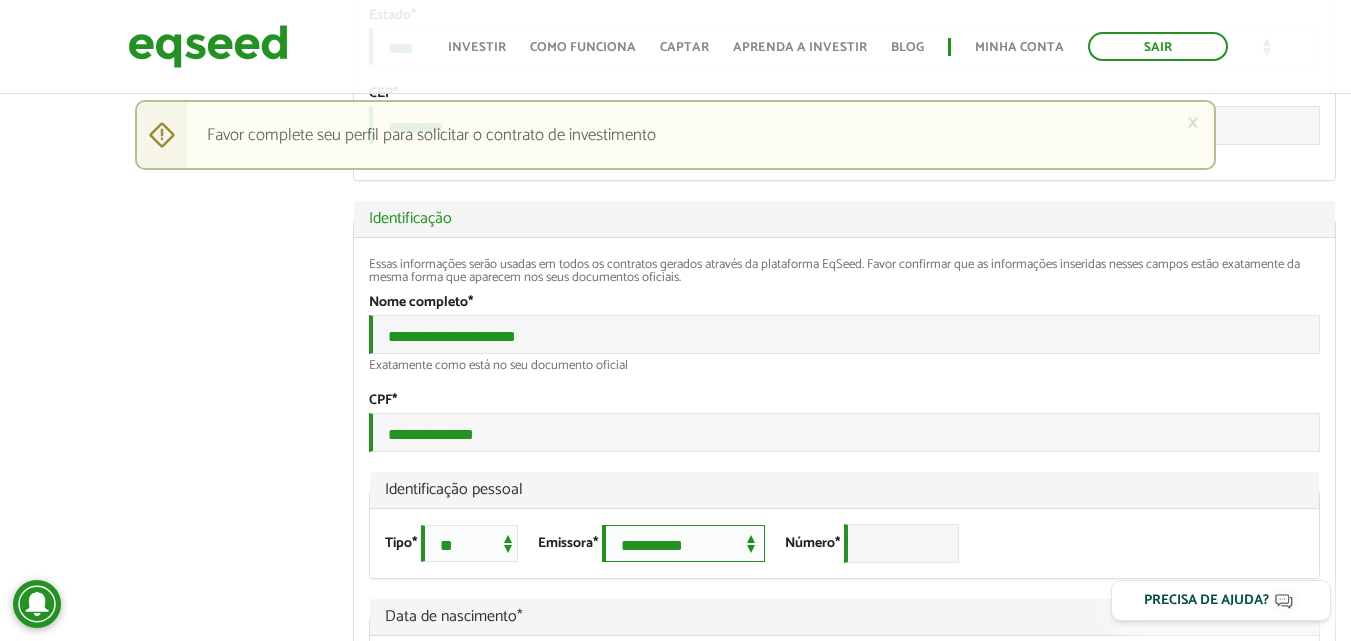scroll, scrollTop: 1200, scrollLeft: 0, axis: vertical 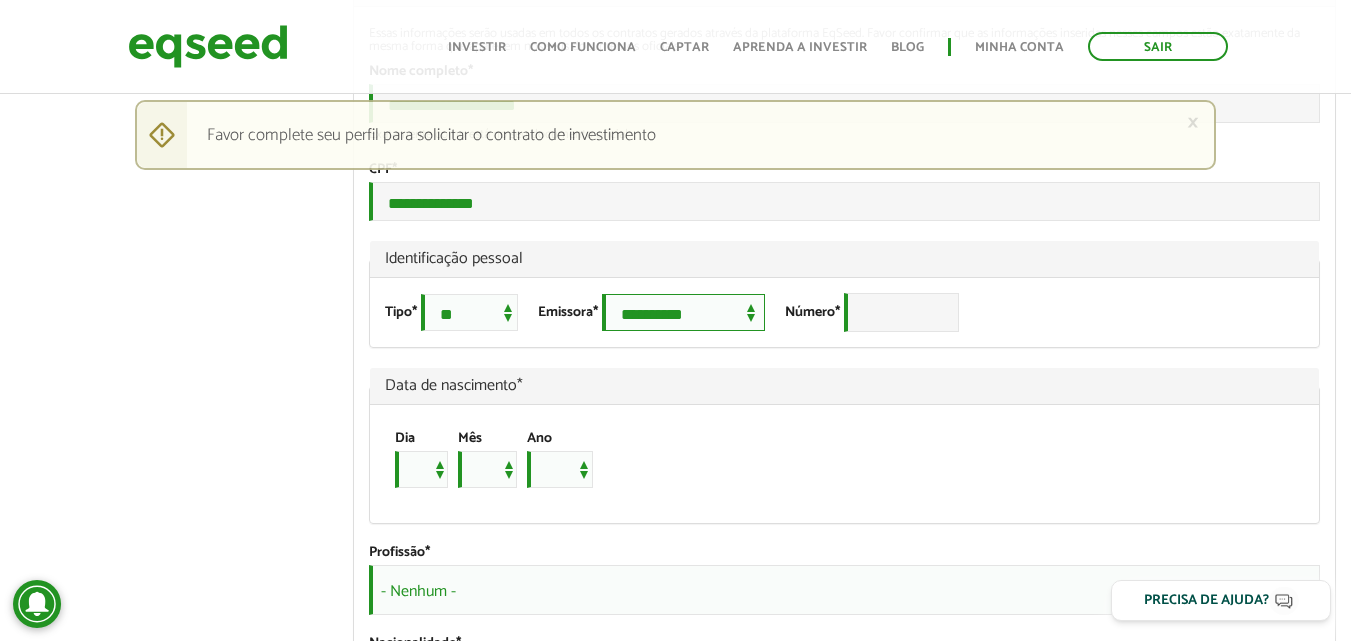 click on "**********" at bounding box center [683, 312] 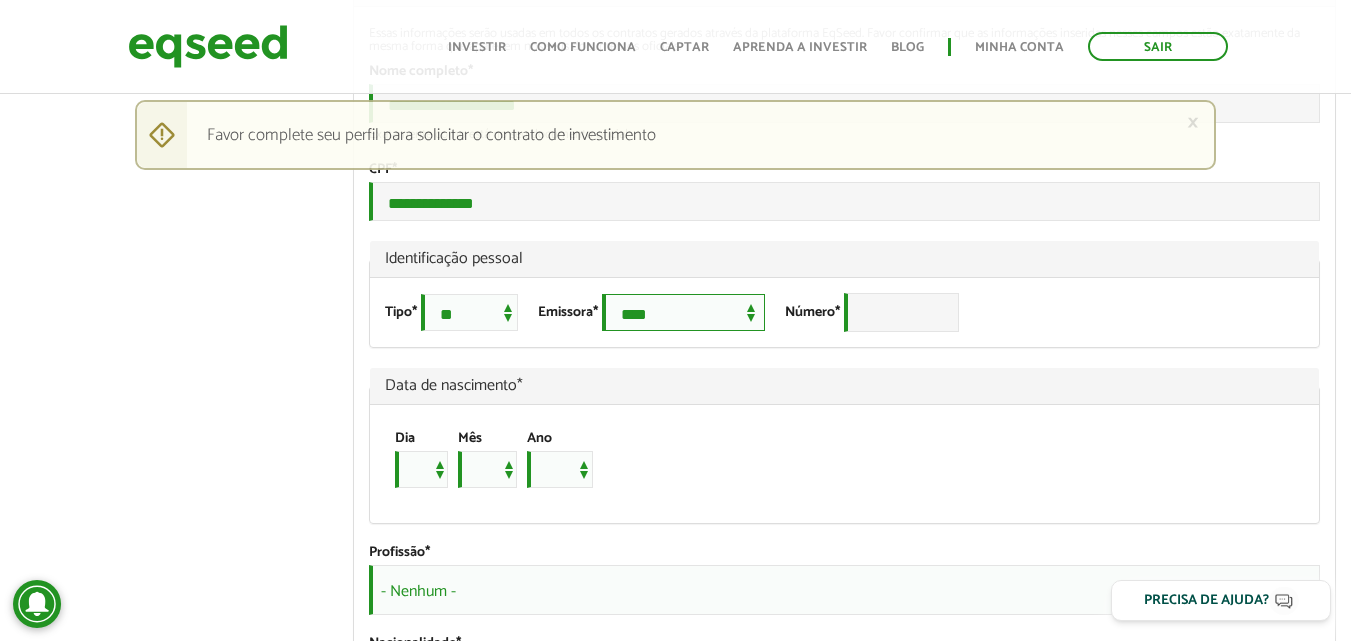 click on "**********" at bounding box center (683, 312) 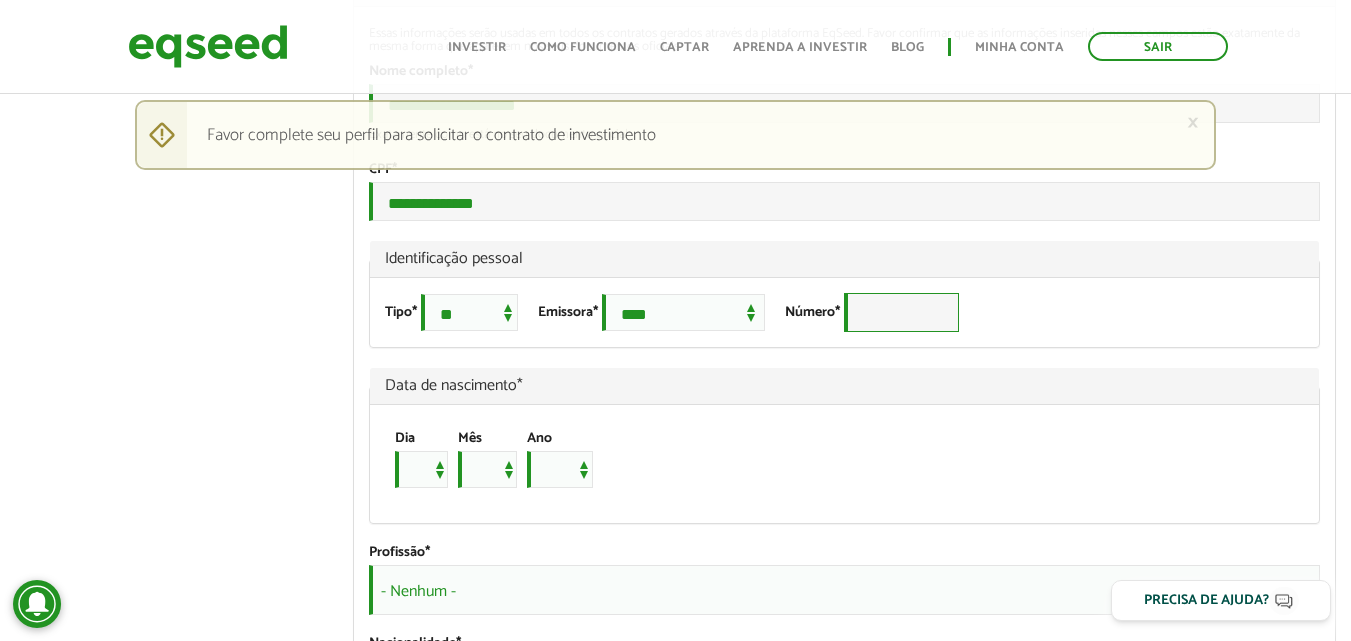 click on "Número  *" at bounding box center [901, 312] 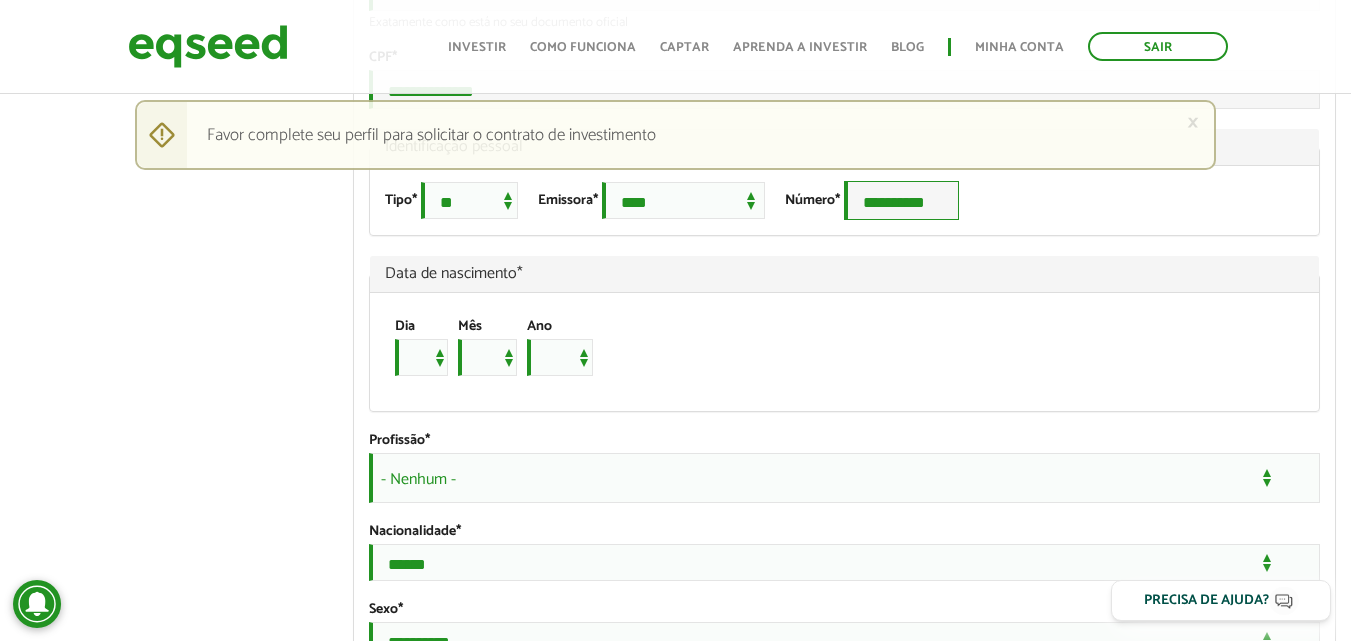 scroll, scrollTop: 1500, scrollLeft: 0, axis: vertical 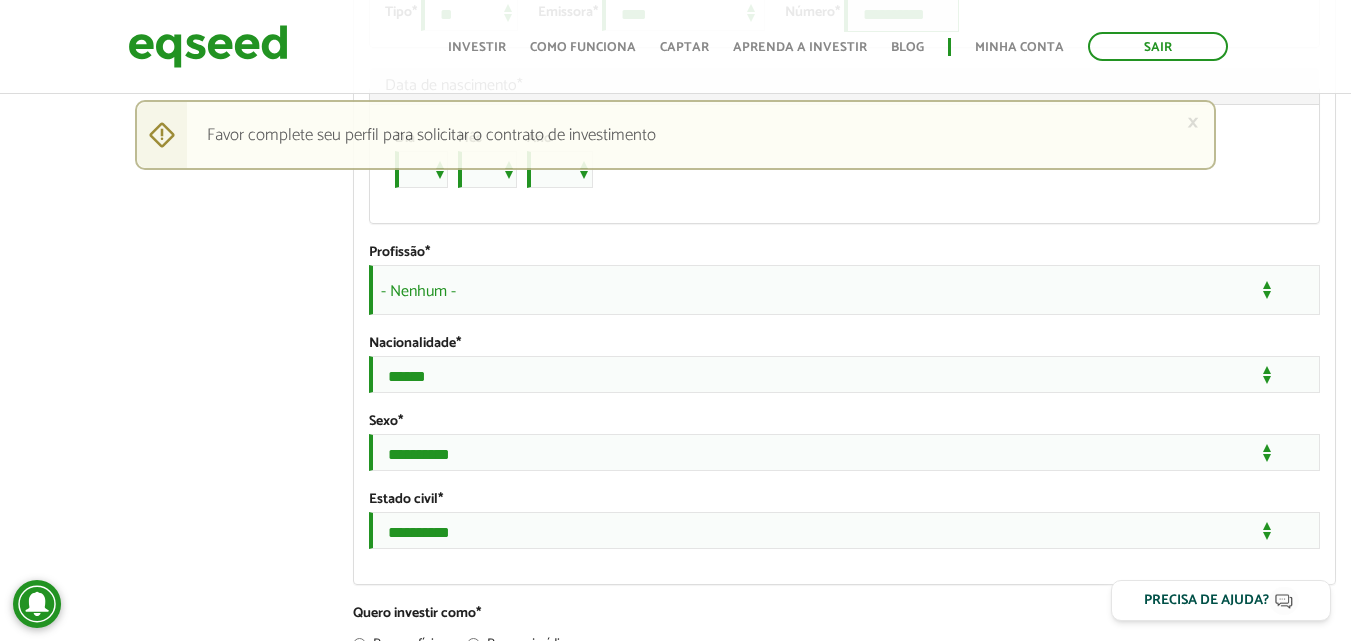 type on "**********" 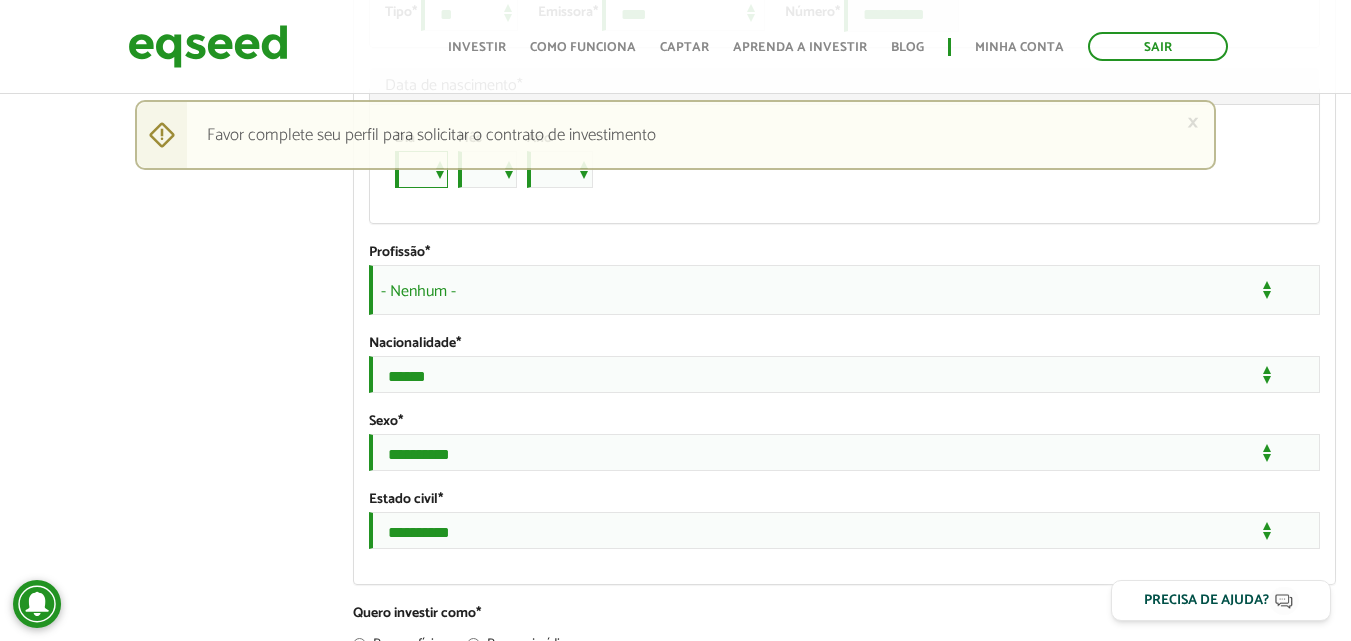 click on "* * * * * * * * * ** ** ** ** ** ** ** ** ** ** ** ** ** ** ** ** ** ** ** ** ** **" at bounding box center (421, 169) 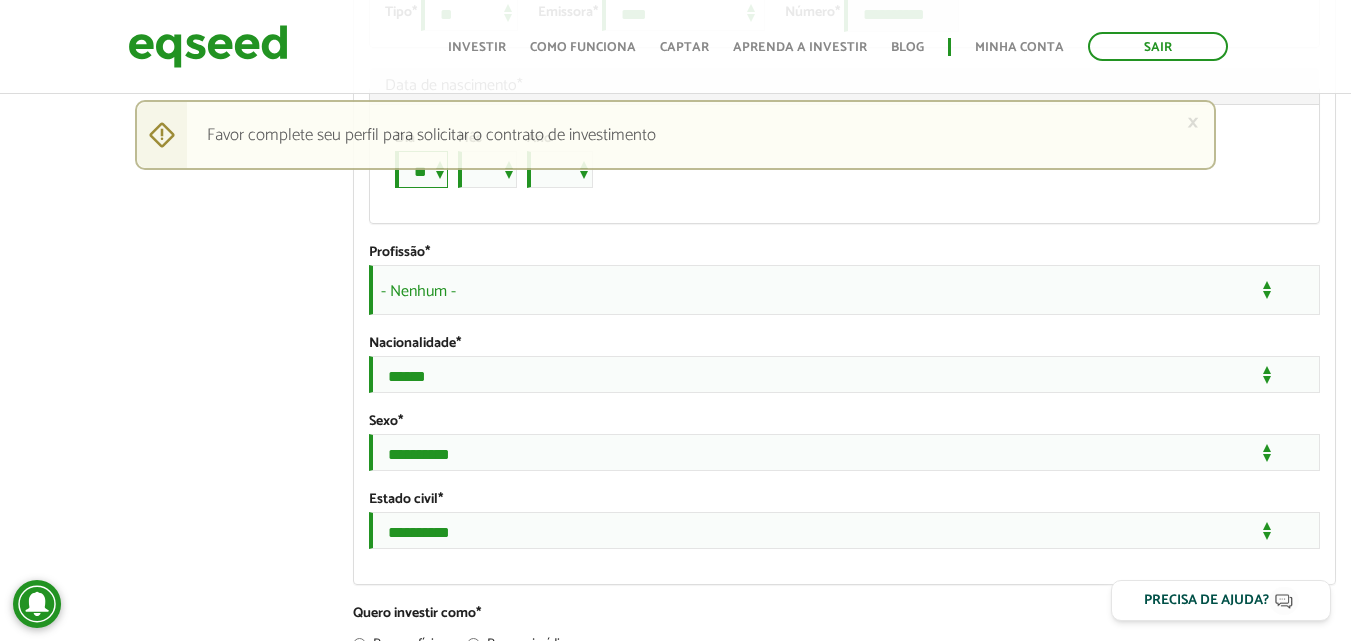 click on "* * * * * * * * * ** ** ** ** ** ** ** ** ** ** ** ** ** ** ** ** ** ** ** ** ** **" at bounding box center (421, 169) 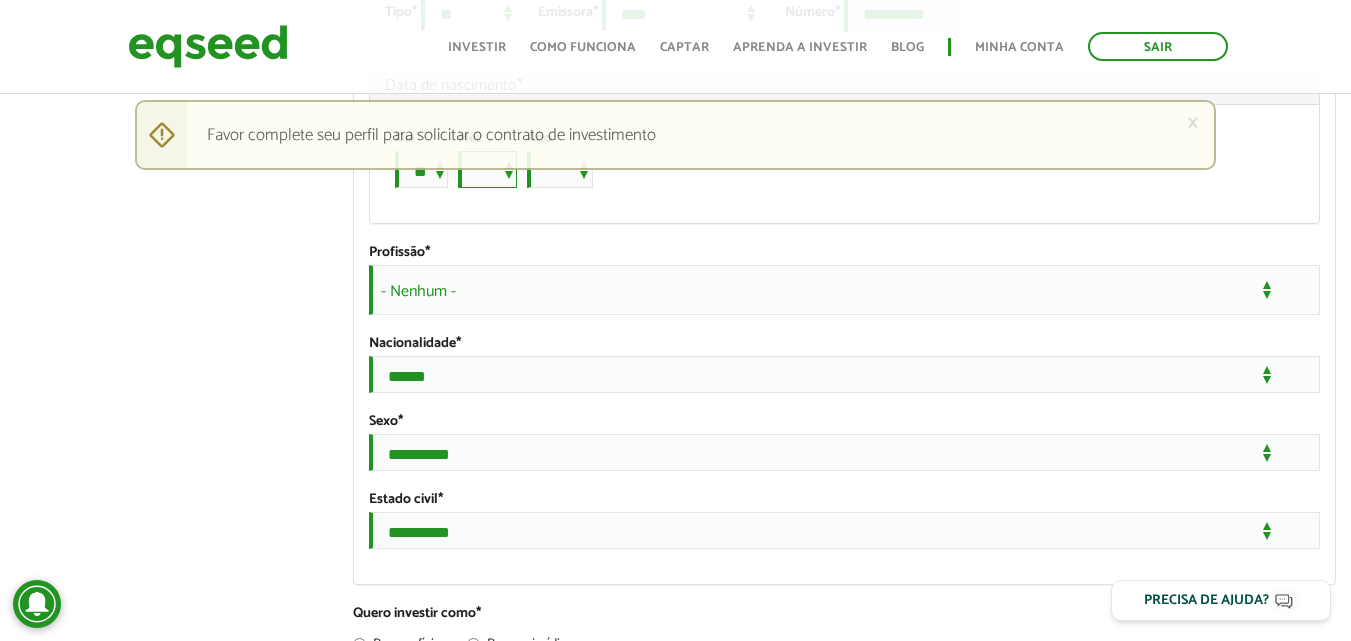 click on "*** *** *** *** *** *** *** *** *** *** *** ***" at bounding box center [487, 169] 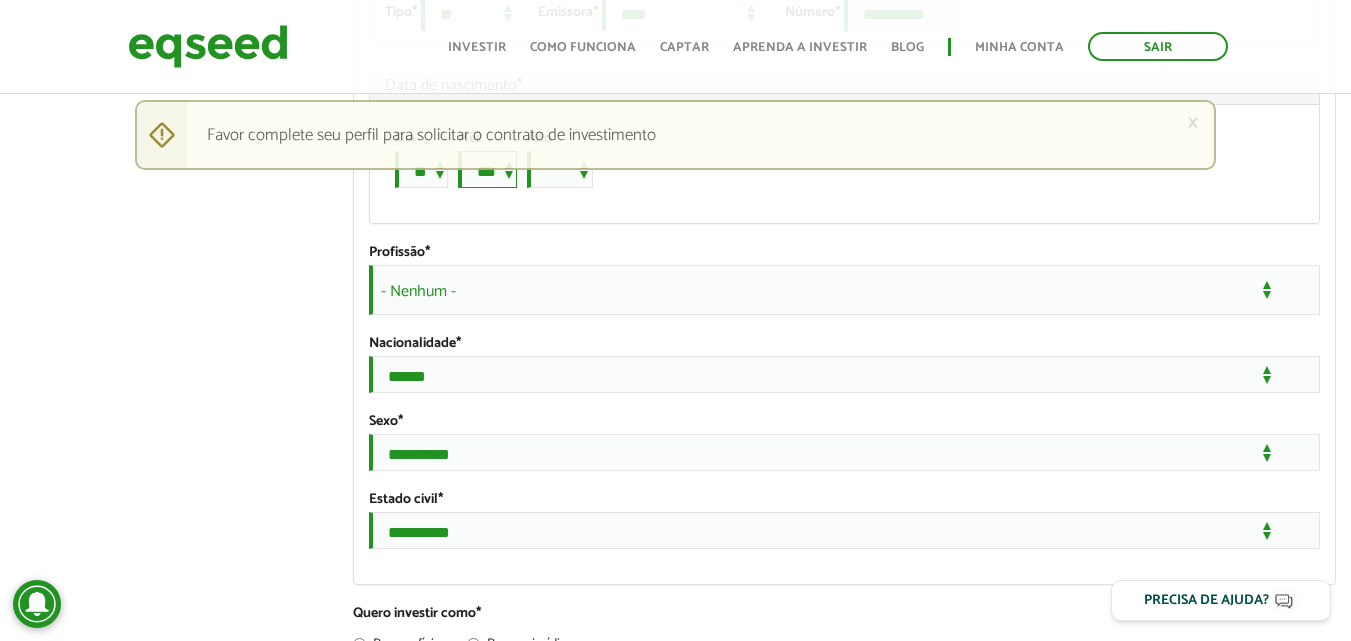 click on "*** *** *** *** *** *** *** *** *** *** *** ***" at bounding box center [487, 169] 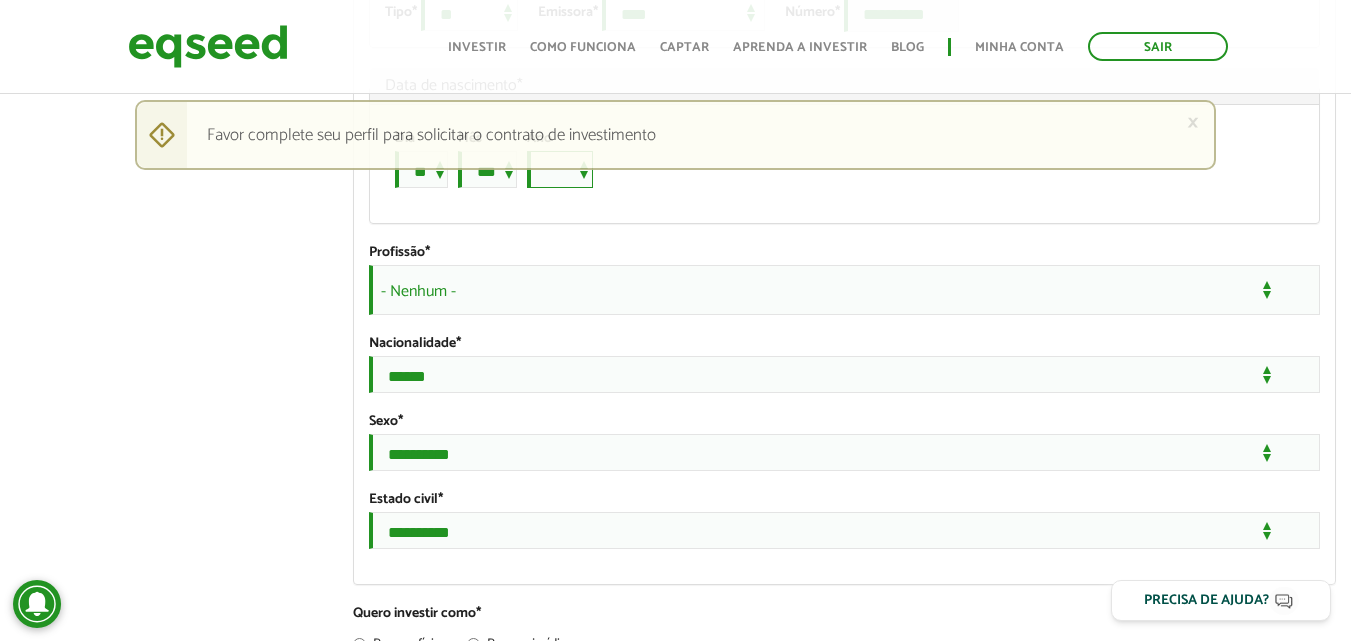 click on "**** **** **** **** **** **** **** **** **** **** **** **** **** **** **** **** **** **** **** **** **** **** **** **** **** **** **** **** **** **** **** **** **** **** **** **** **** **** **** **** **** **** **** **** **** **** **** **** **** **** **** **** **** **** **** **** **** **** **** **** **** **** **** **** **** **** **** **** **** **** **** **** **** **** **** **** **** **** **** **** **** **** **** **** **** **** **** **** **** **** **** **** **** **** **** **** **** **** **** **** **** **** **** **** **** **** **** **** **** **** **** **** **** **** **** **** **** **** **** **** **** **** **** **** **** ****" at bounding box center [560, 169] 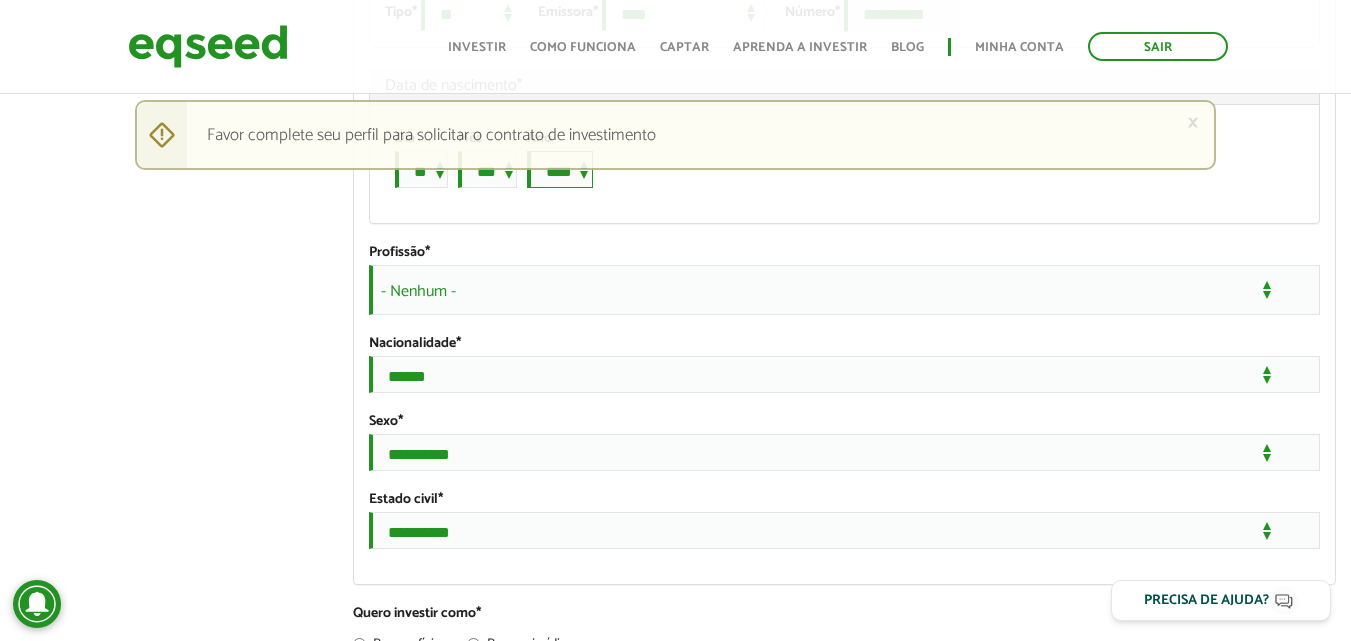 click on "**** **** **** **** **** **** **** **** **** **** **** **** **** **** **** **** **** **** **** **** **** **** **** **** **** **** **** **** **** **** **** **** **** **** **** **** **** **** **** **** **** **** **** **** **** **** **** **** **** **** **** **** **** **** **** **** **** **** **** **** **** **** **** **** **** **** **** **** **** **** **** **** **** **** **** **** **** **** **** **** **** **** **** **** **** **** **** **** **** **** **** **** **** **** **** **** **** **** **** **** **** **** **** **** **** **** **** **** **** **** **** **** **** **** **** **** **** **** **** **** **** **** **** **** **** ****" at bounding box center (560, 169) 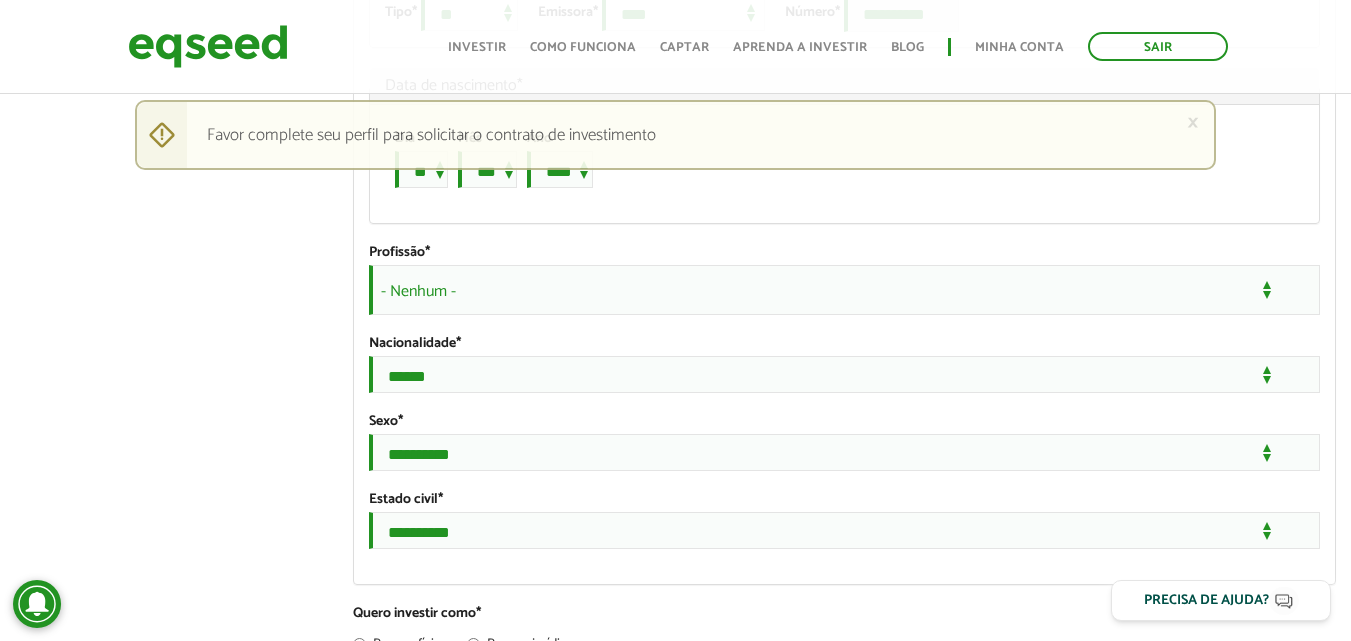 click on "- Nenhum -" at bounding box center [844, 290] 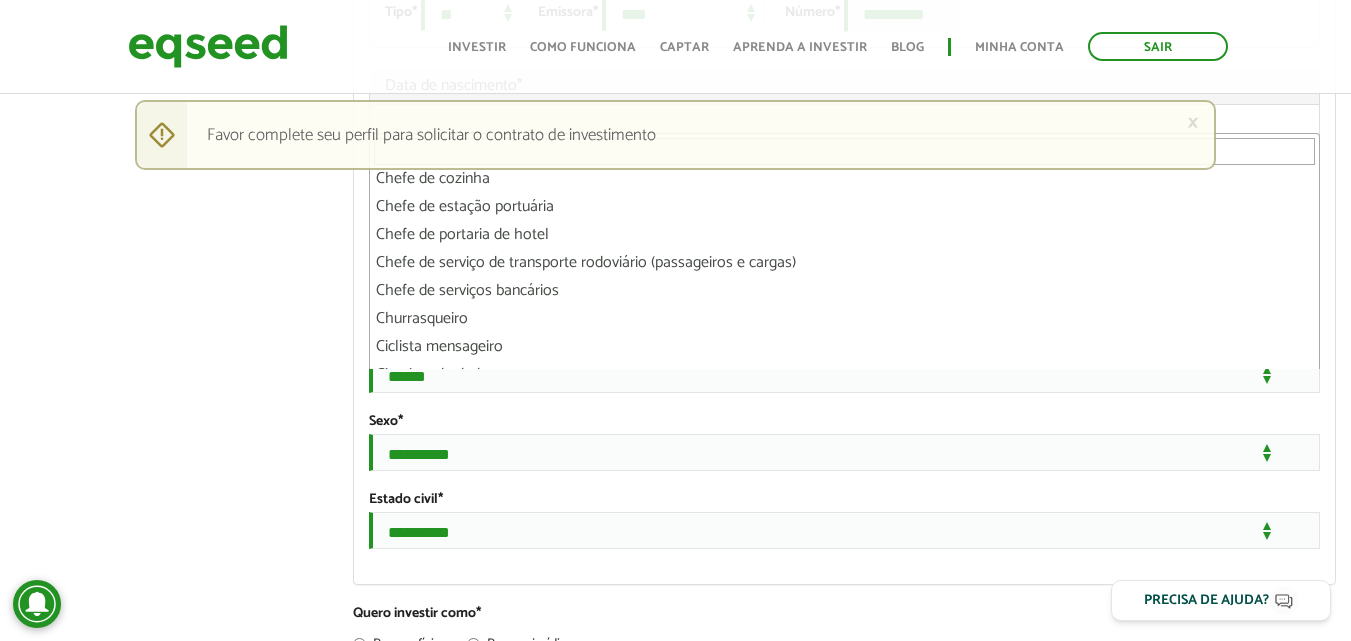 scroll, scrollTop: 7300, scrollLeft: 0, axis: vertical 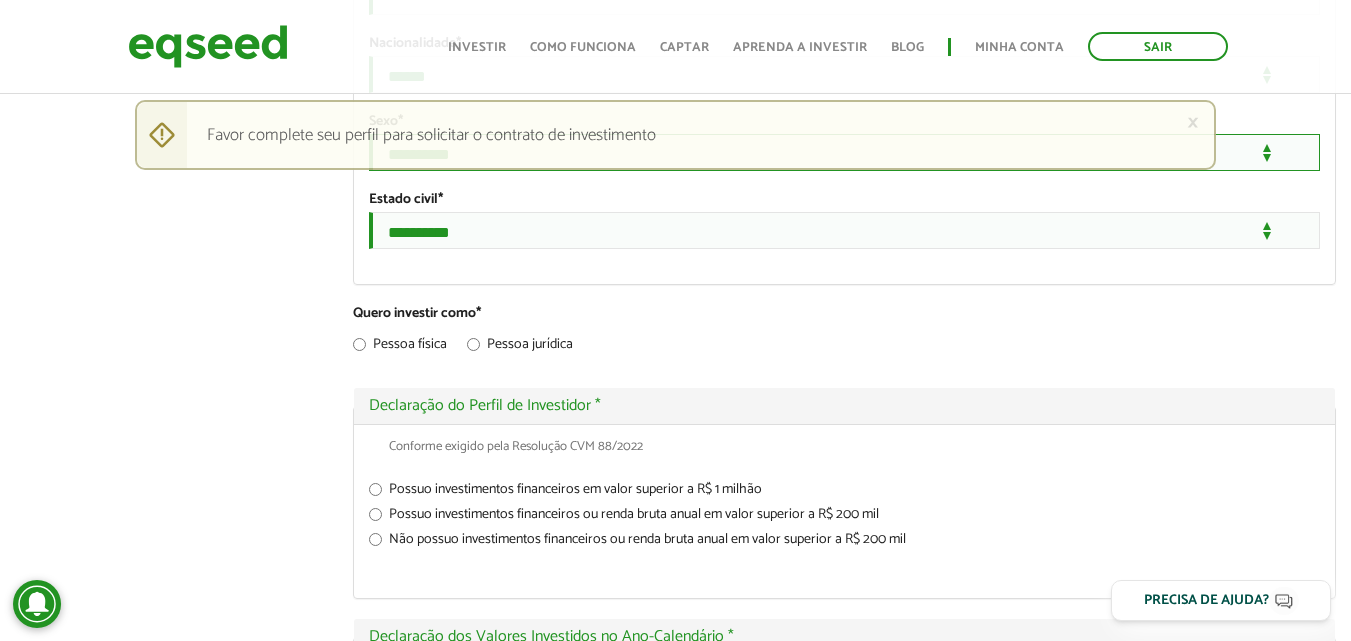 click on "**********" at bounding box center [844, 152] 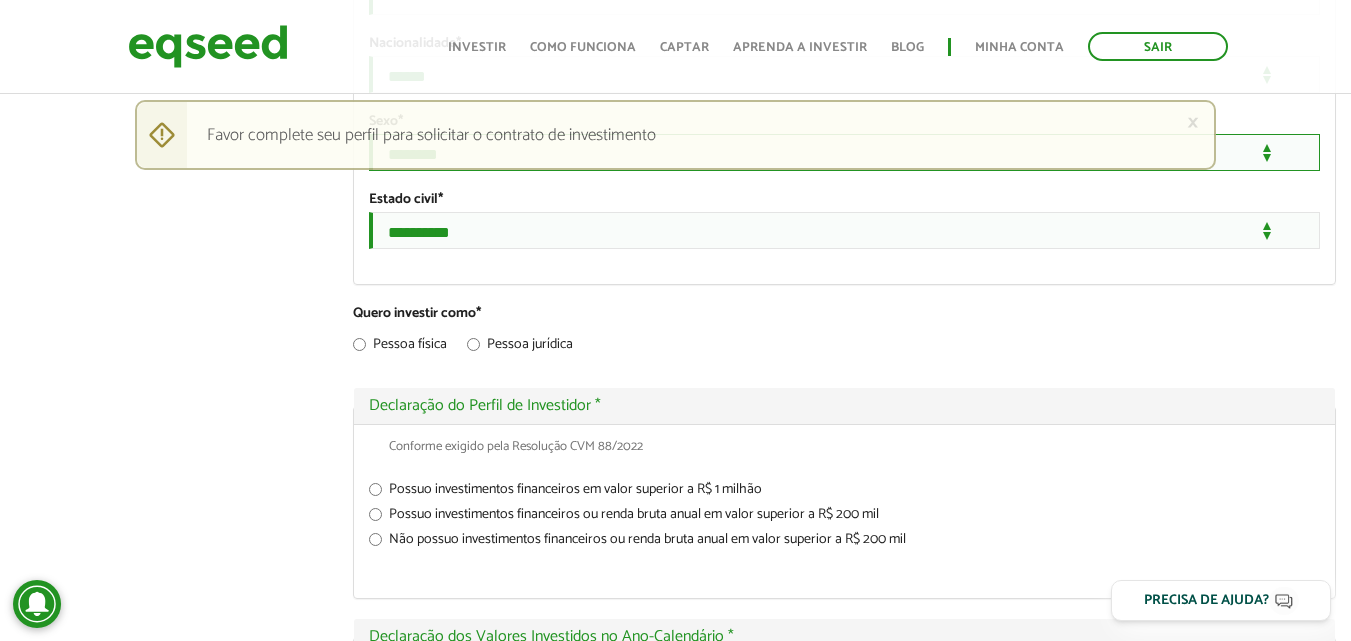 click on "**********" at bounding box center (844, 152) 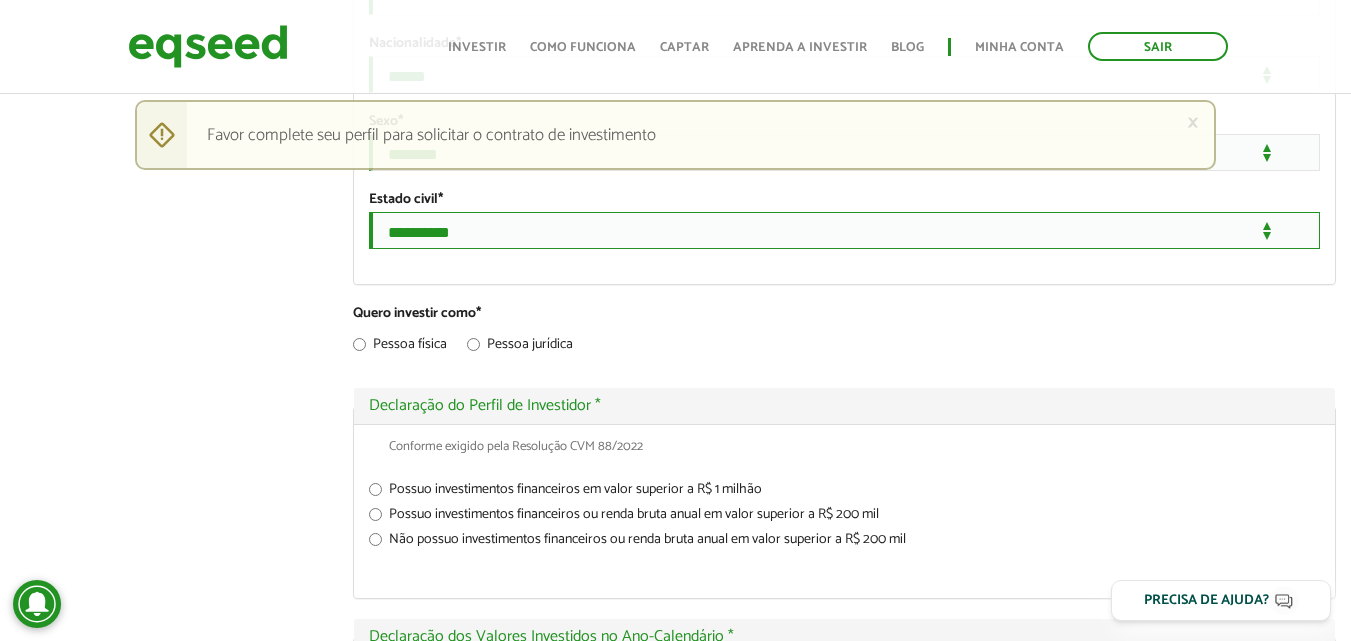 click on "**********" at bounding box center [844, 230] 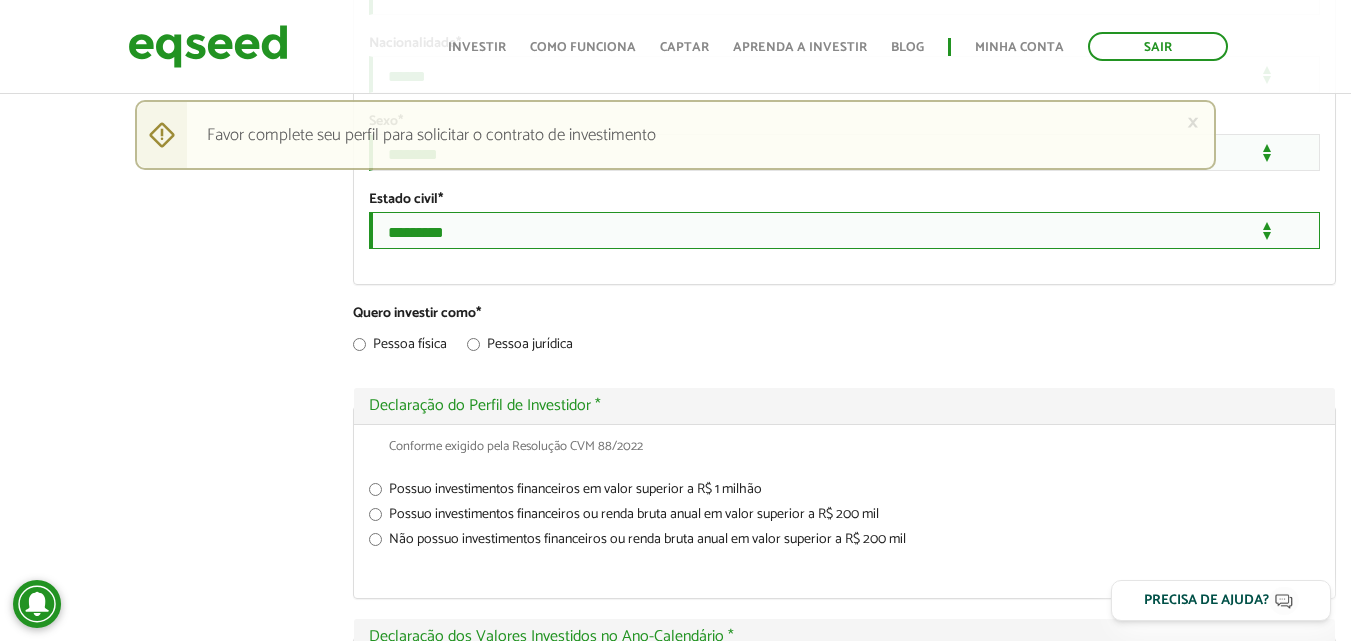 click on "**********" at bounding box center (844, 230) 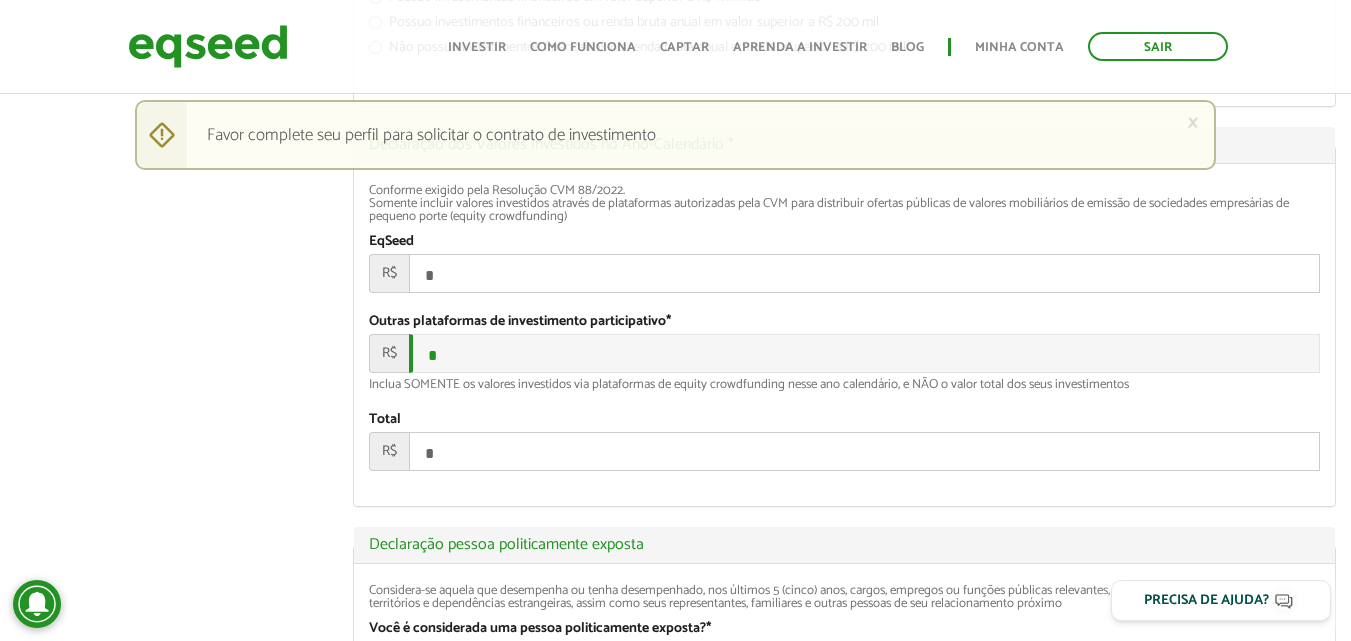 scroll, scrollTop: 2300, scrollLeft: 0, axis: vertical 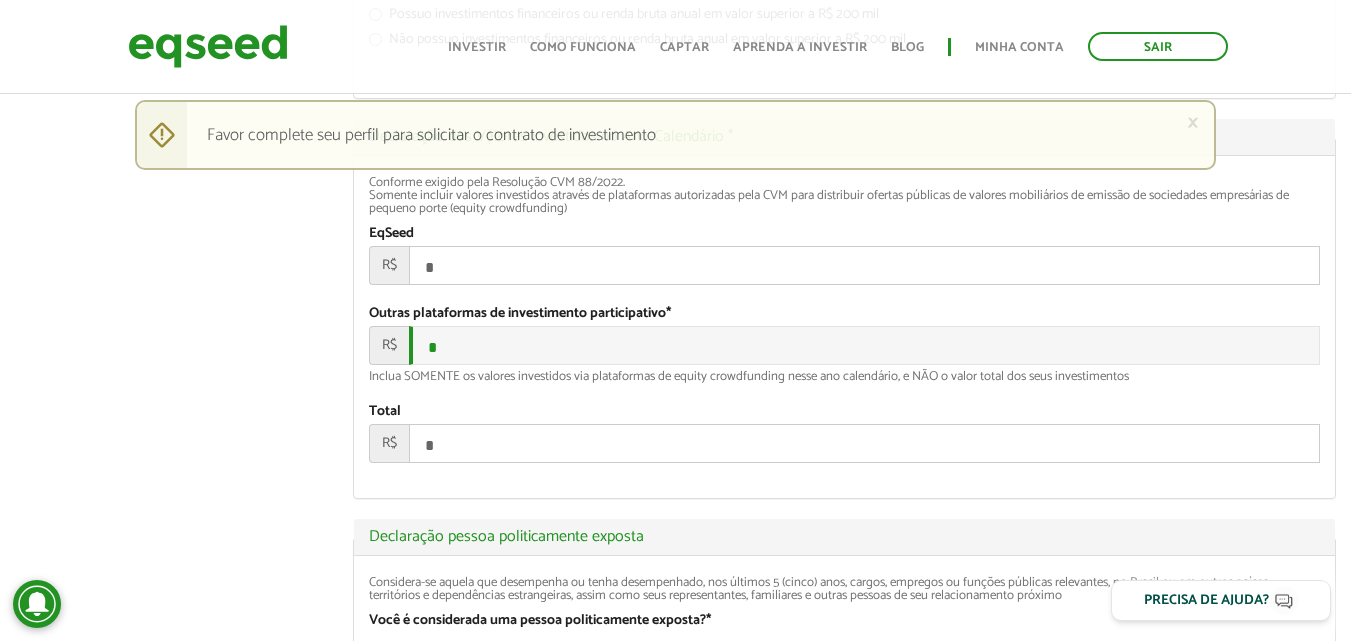 click on "*" at bounding box center [864, 265] 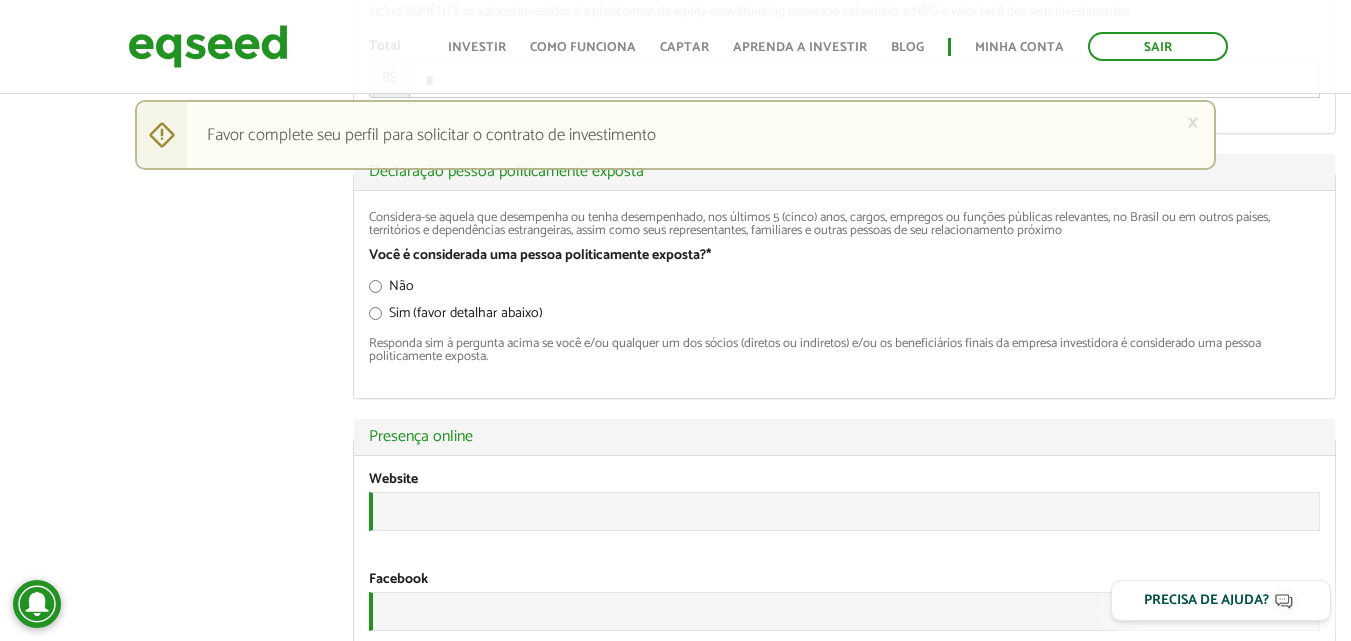 scroll, scrollTop: 2700, scrollLeft: 0, axis: vertical 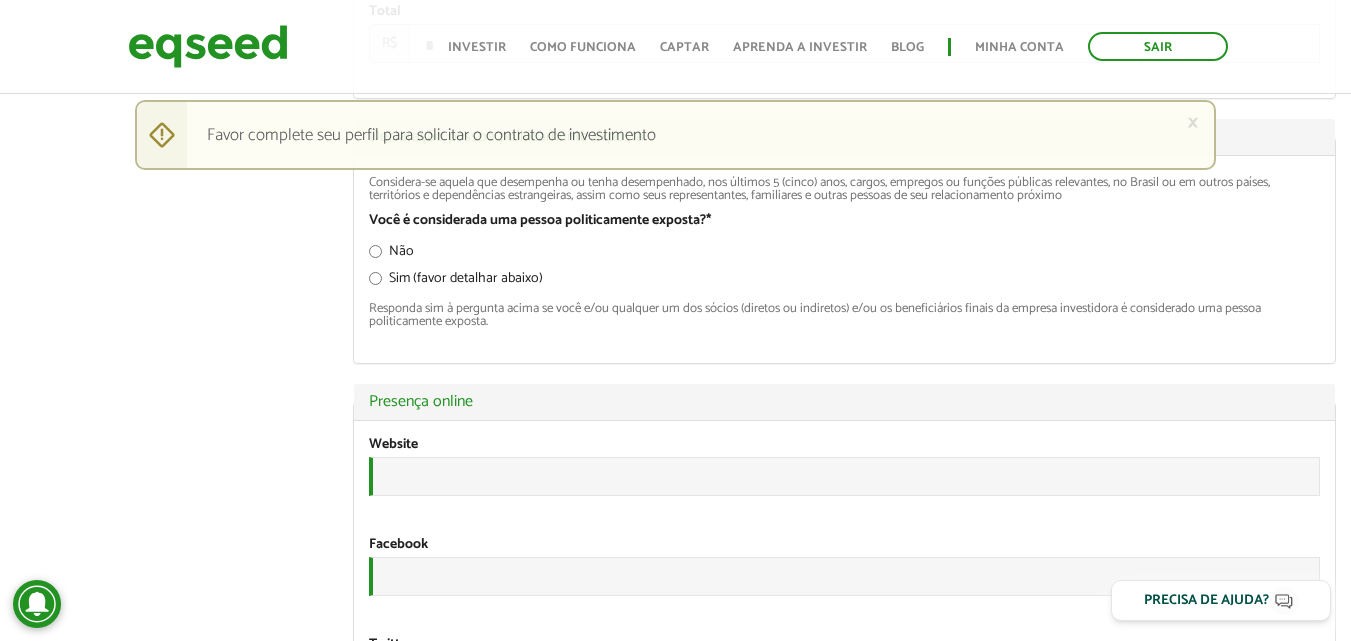 click on "Não" at bounding box center (391, 255) 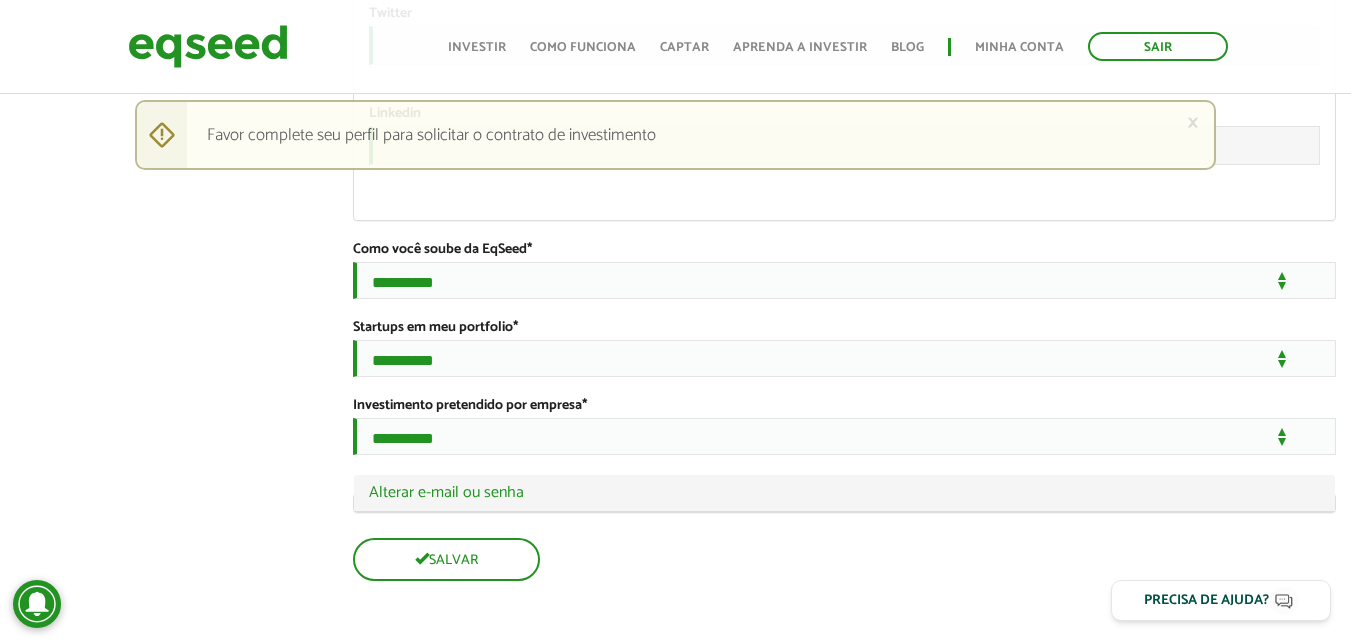 scroll, scrollTop: 3500, scrollLeft: 0, axis: vertical 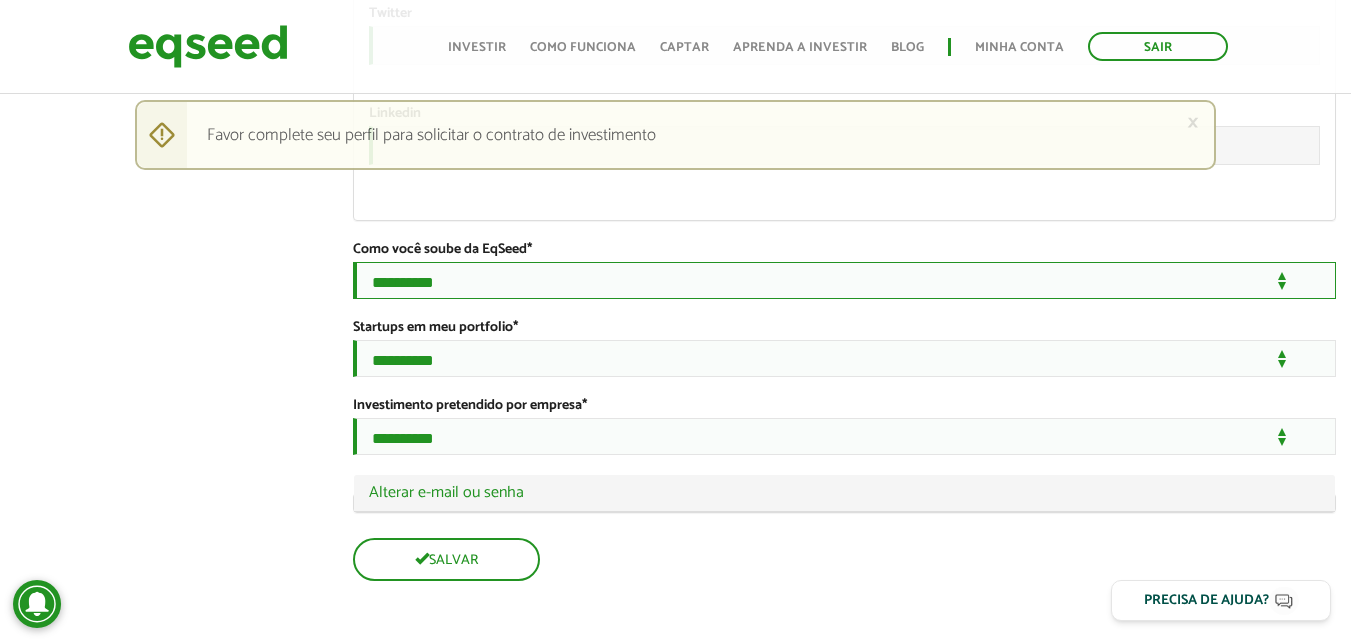 click on "**********" at bounding box center [844, 280] 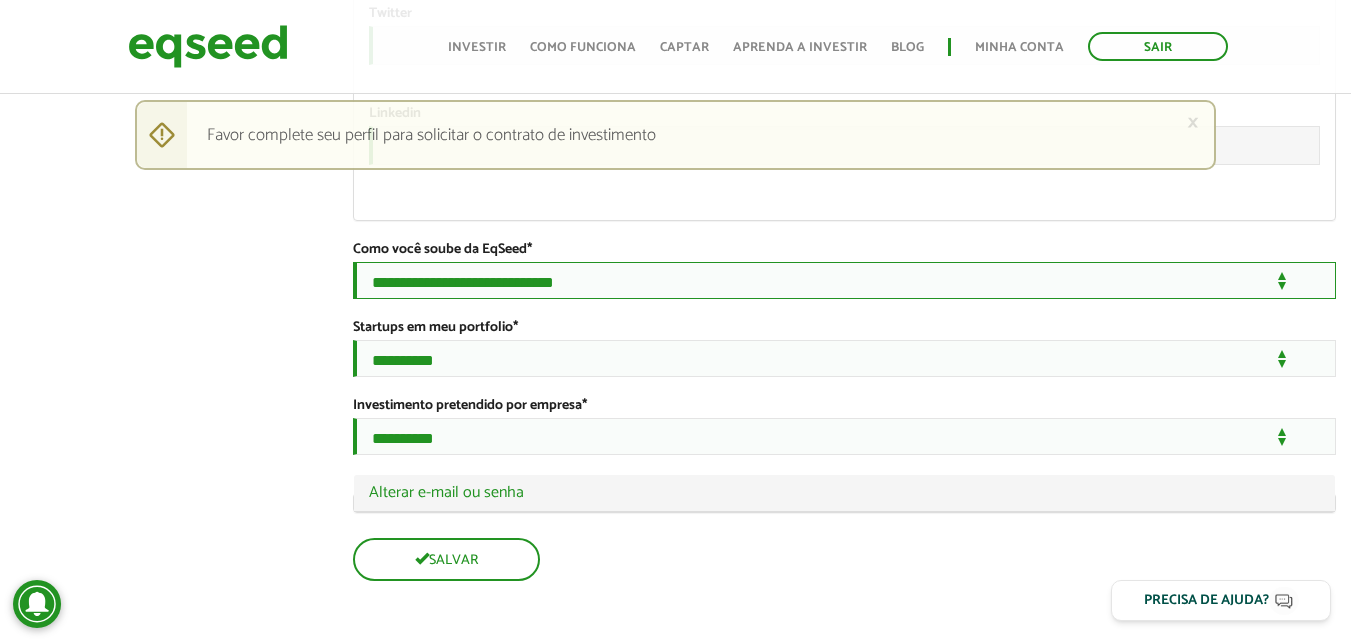click on "**********" at bounding box center (844, 280) 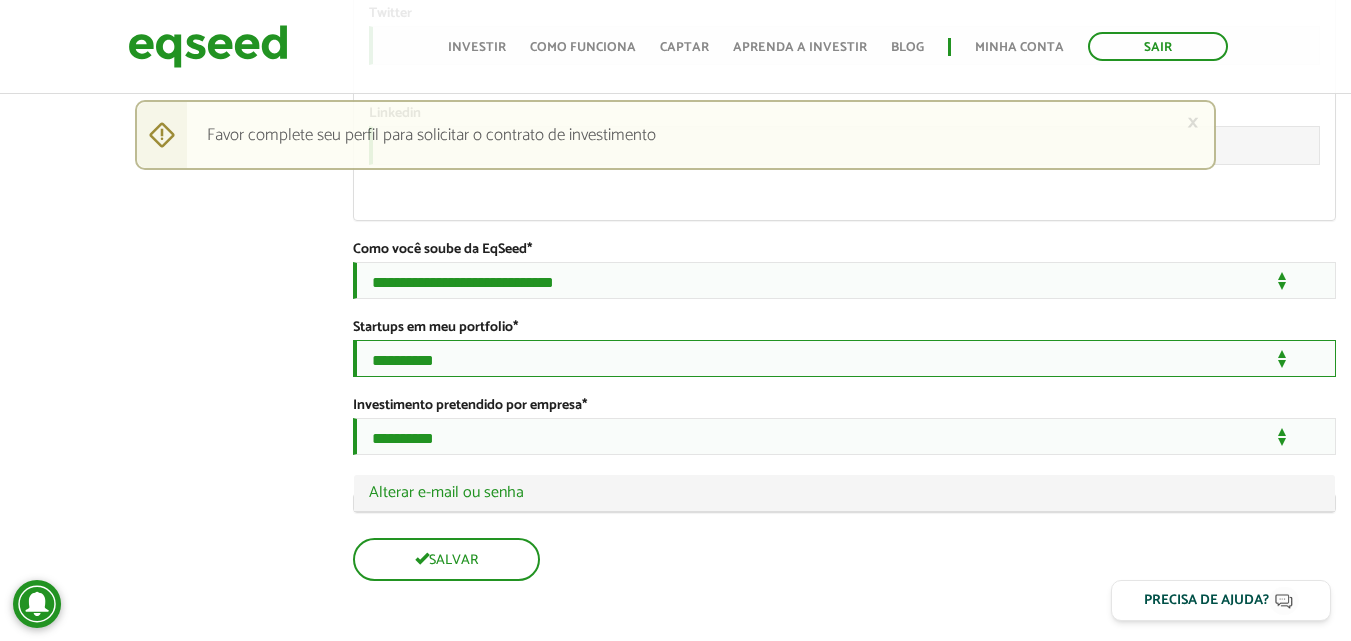 click on "**********" at bounding box center [844, 358] 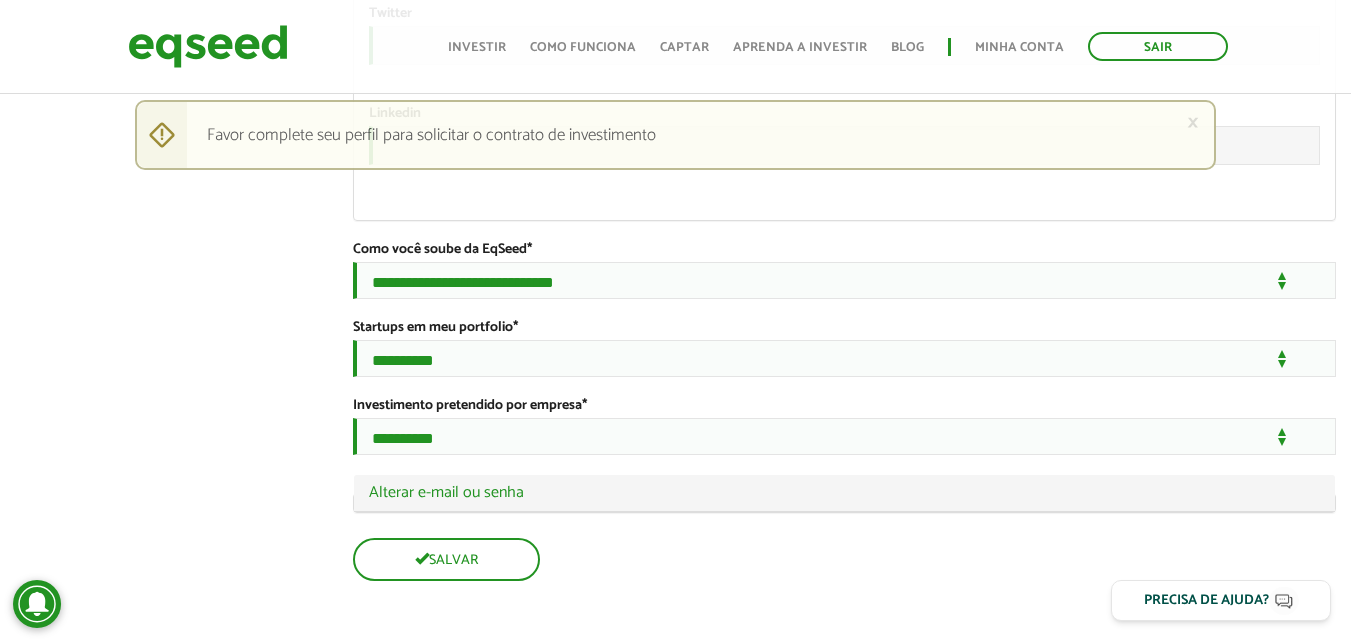 click on "Thiago Foleto Munhoz
left_panel_close
Clientes
add_business Indique uma empresa
Pessoal
person Meu perfil
finance_mode Minha simulação
work Meu portfólio
Thiago Foleto Munhoz
Abas primárias Perfil Público
Perfil Completo (aba ativa)
Ocultar Resumo
Foto
Enviar foto
Seu rosto virtual ou imagem. Imagens maiores que 1024x1024 pixels serão reduzidas.
Breve Biografia
Tornar o perfil básico público?
Ocultar" at bounding box center (675, -1310) 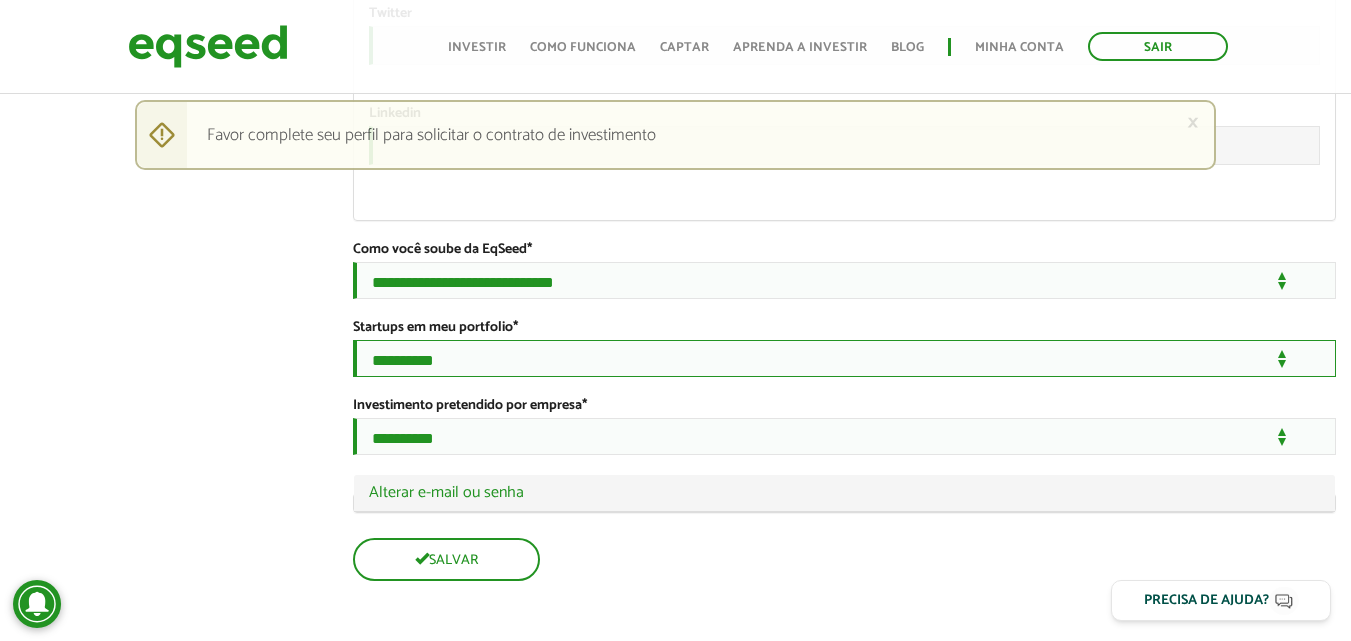 click on "**********" at bounding box center (844, 358) 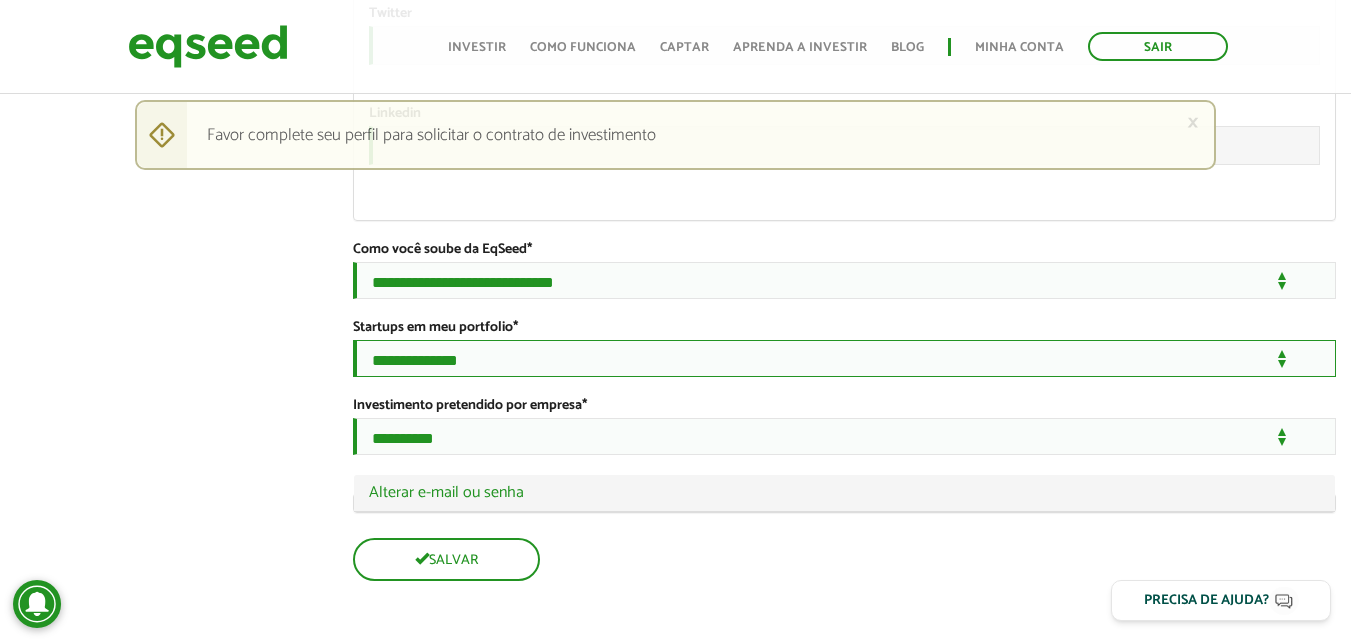 click on "**********" at bounding box center [844, 358] 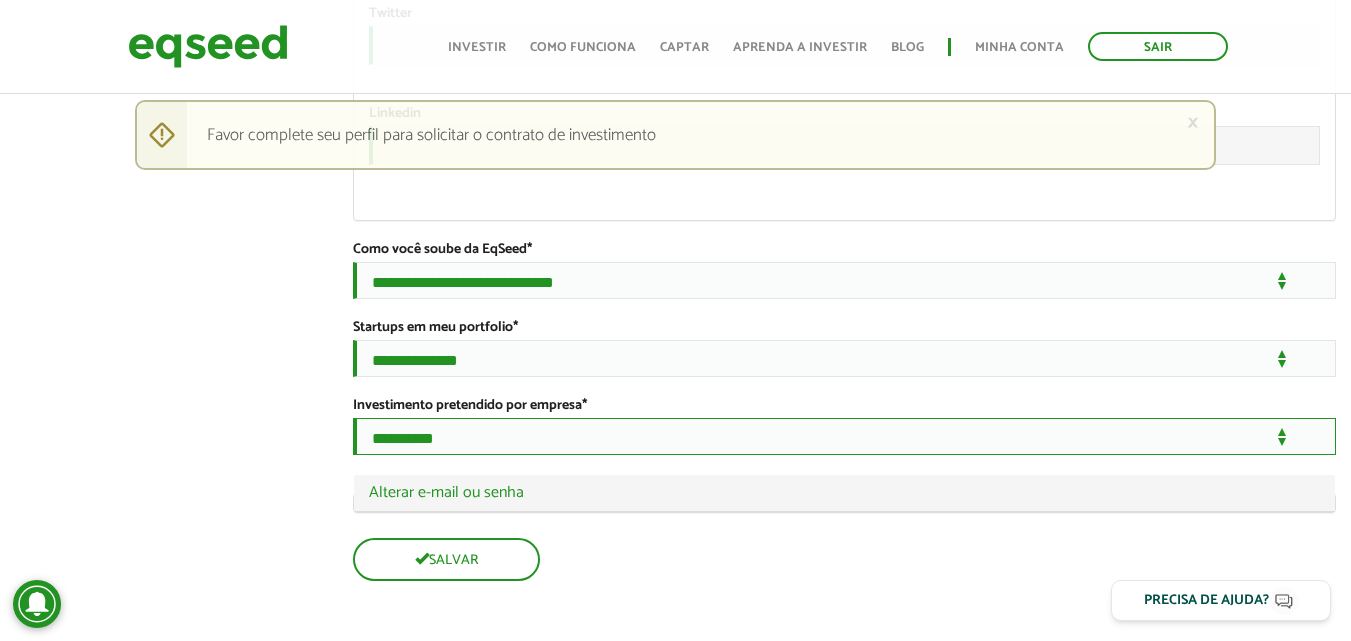 click on "**********" at bounding box center [844, 436] 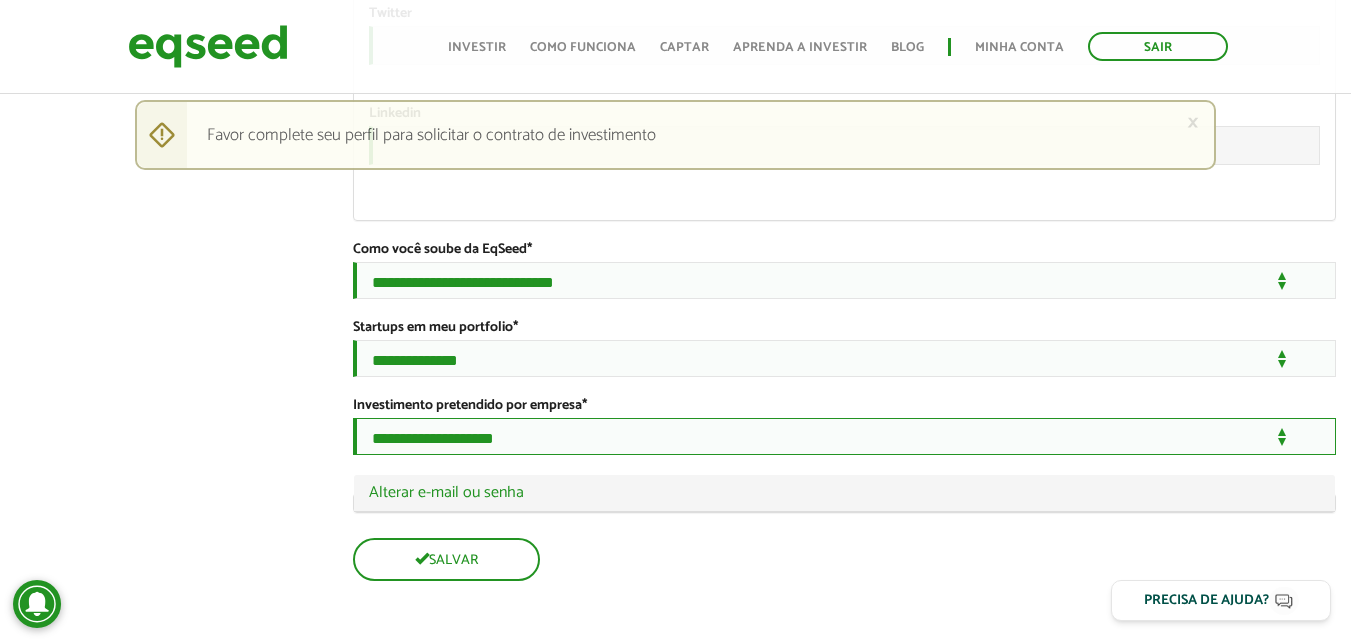click on "**********" at bounding box center [844, 436] 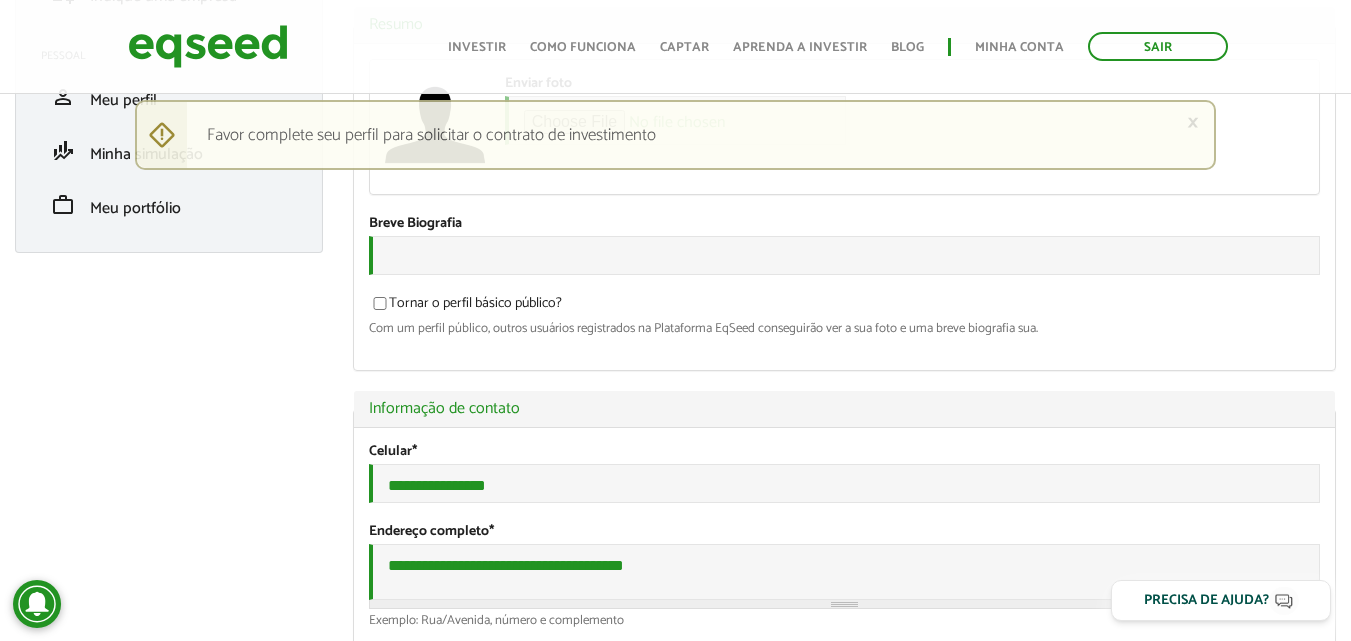 scroll, scrollTop: 87, scrollLeft: 0, axis: vertical 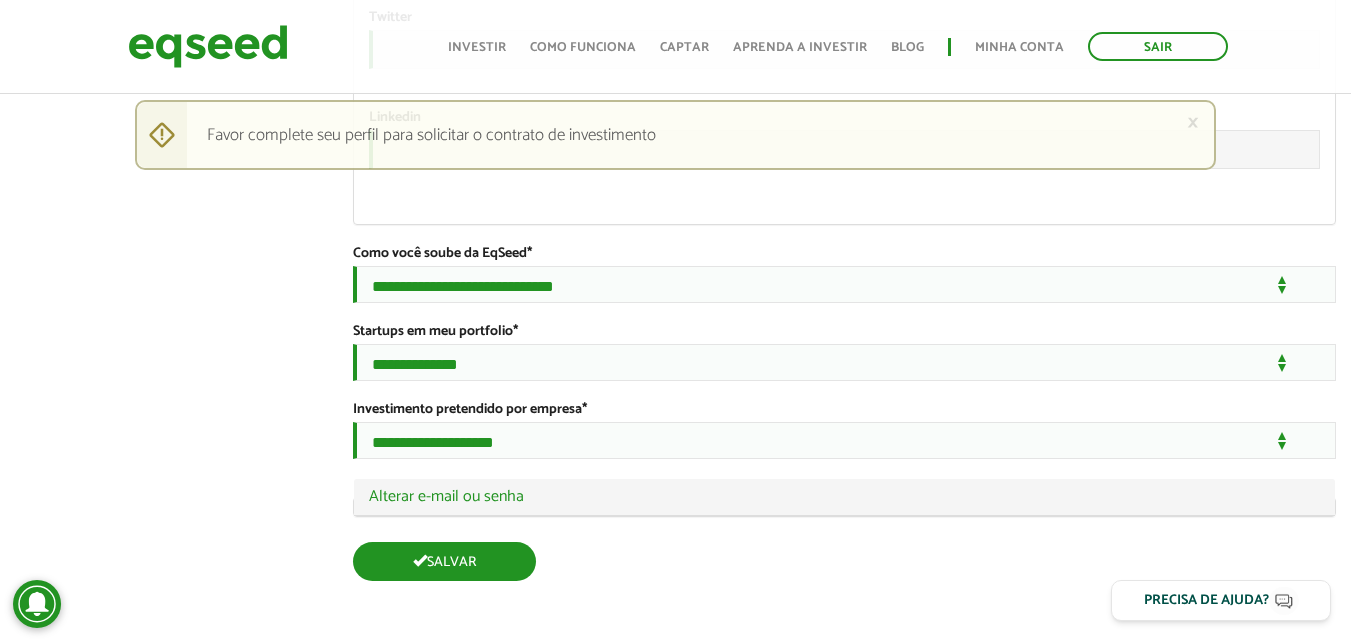 click on "Salvar" at bounding box center (444, 561) 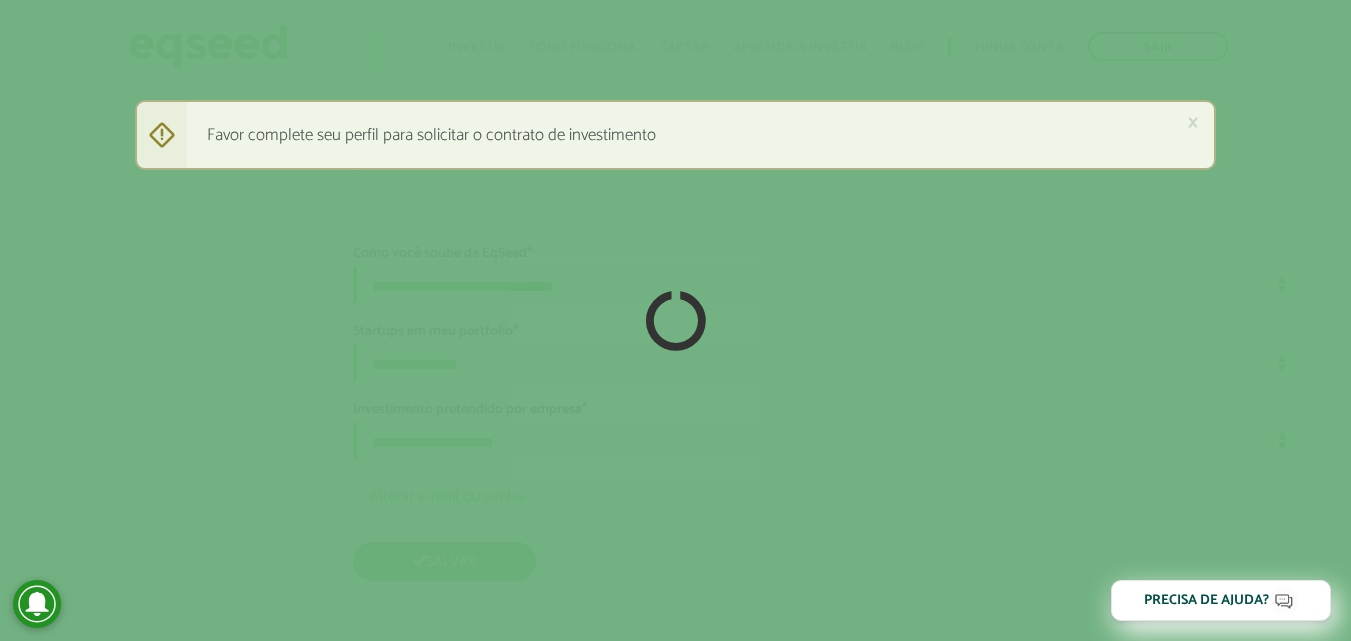 scroll, scrollTop: 3583, scrollLeft: 0, axis: vertical 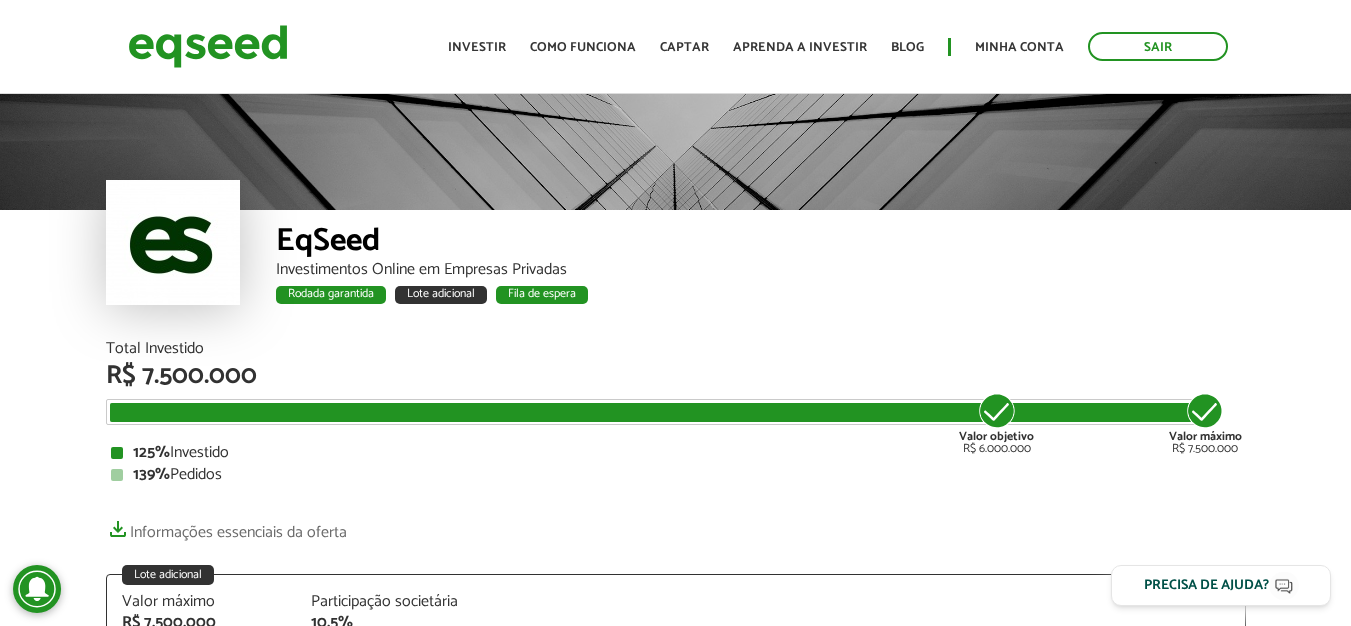click on "Início
Investir
Como funciona
Captar
Aprenda a investir
Blog
Minha conta
Sair" at bounding box center (838, 46) 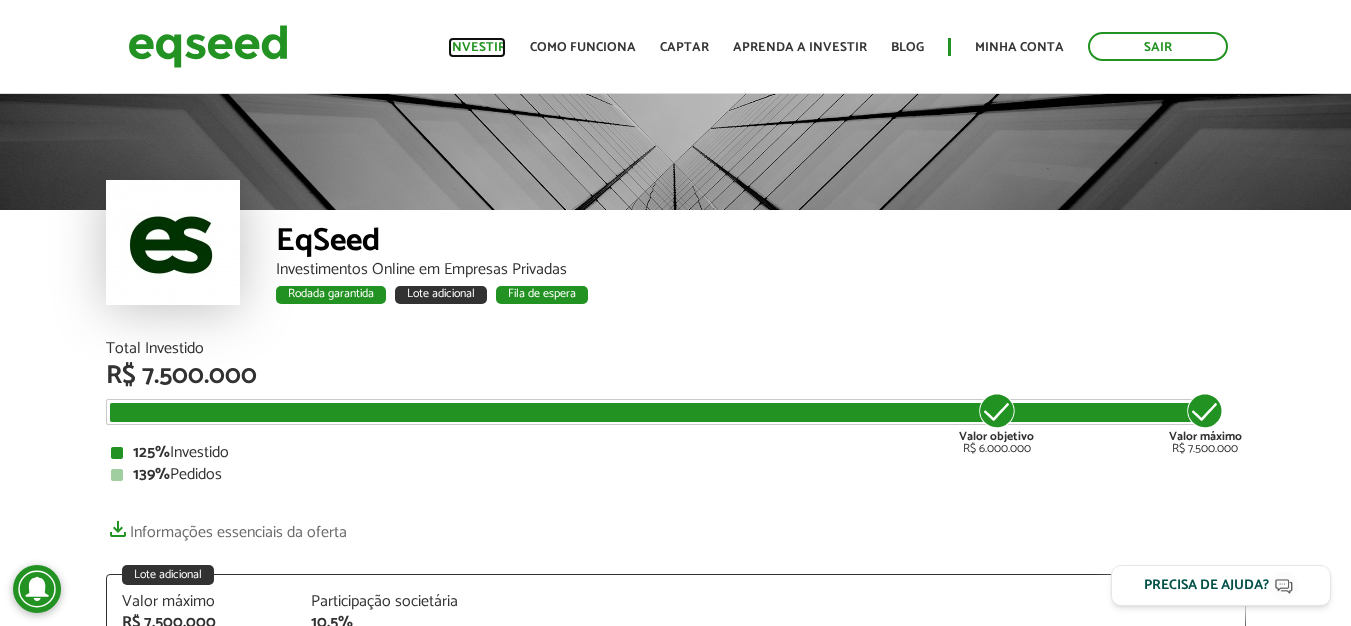 click on "Investir" at bounding box center (477, 47) 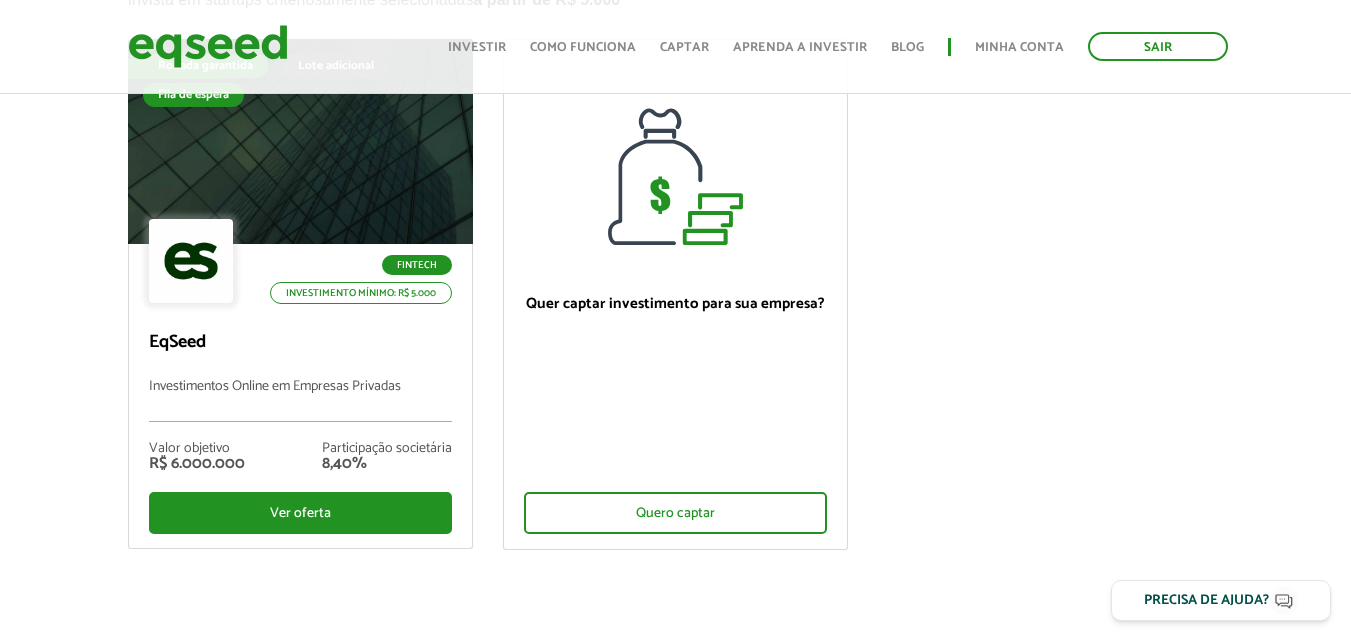 scroll, scrollTop: 200, scrollLeft: 0, axis: vertical 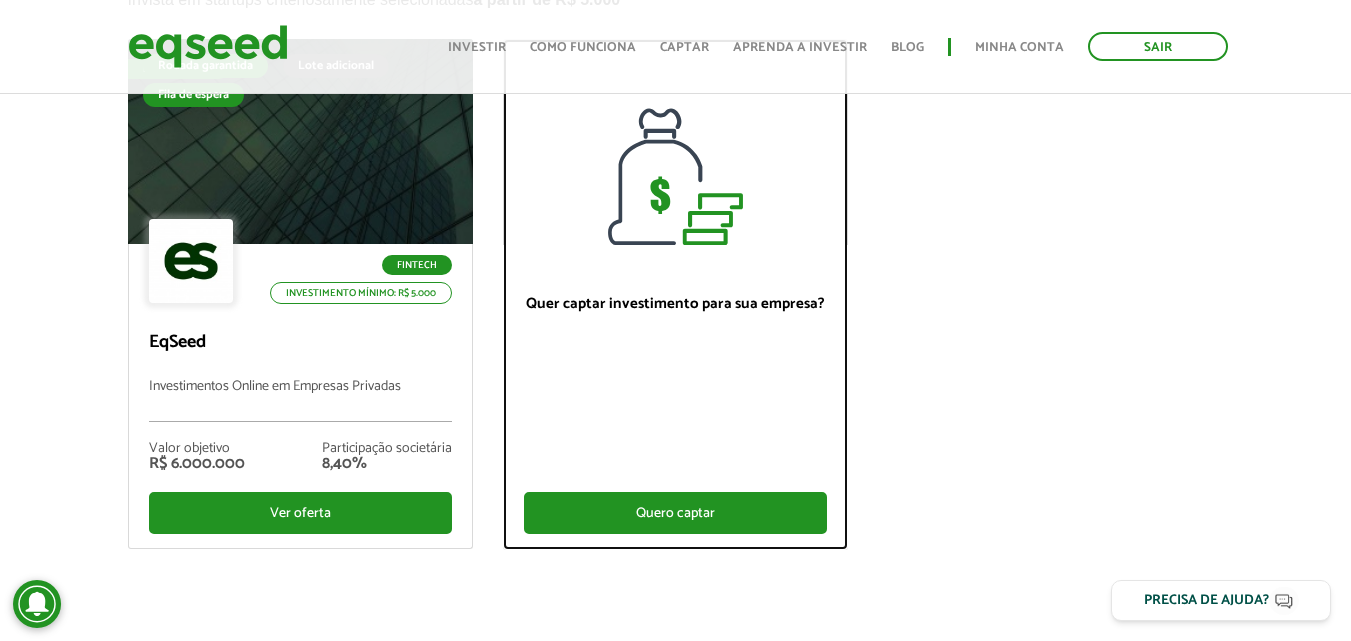 click on "Quero captar" at bounding box center [675, 513] 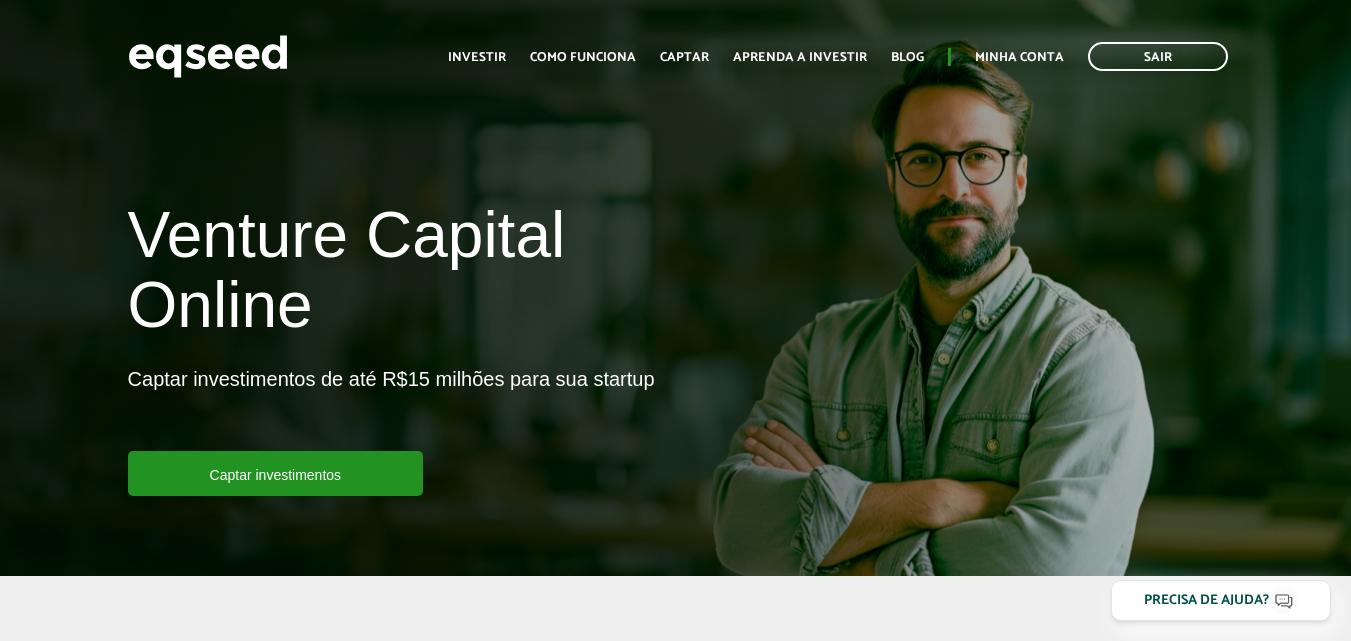scroll, scrollTop: 0, scrollLeft: 0, axis: both 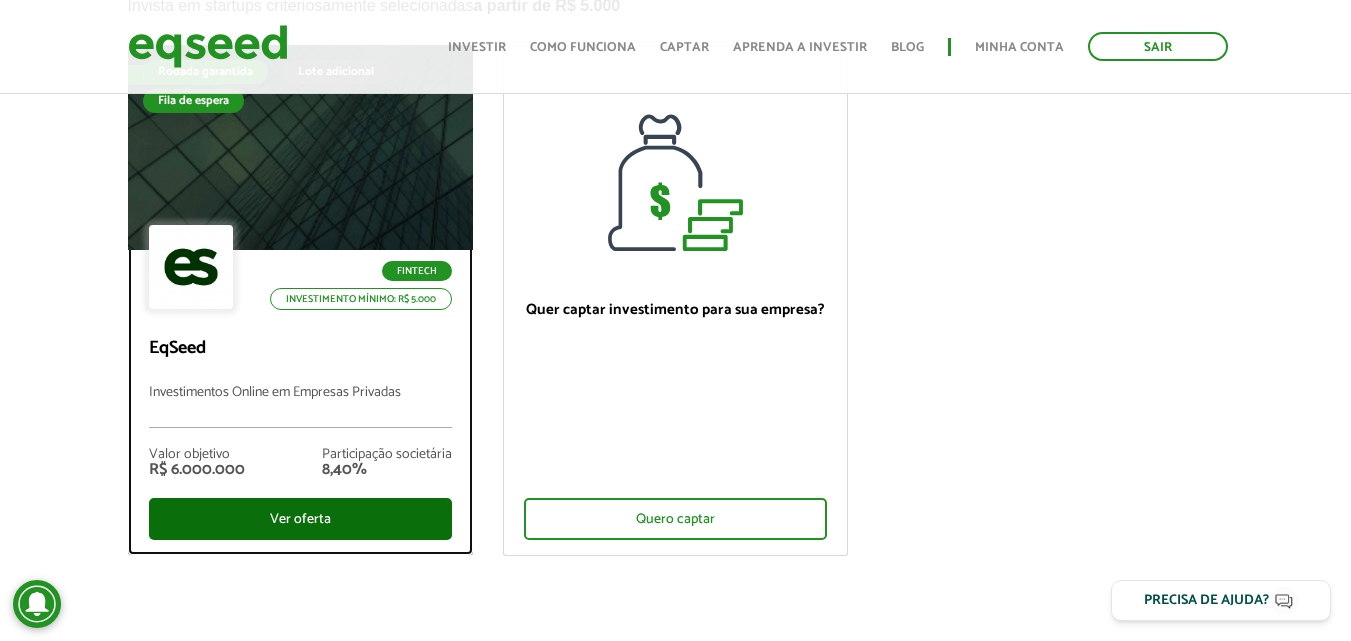 click on "Ver oferta" at bounding box center (300, 519) 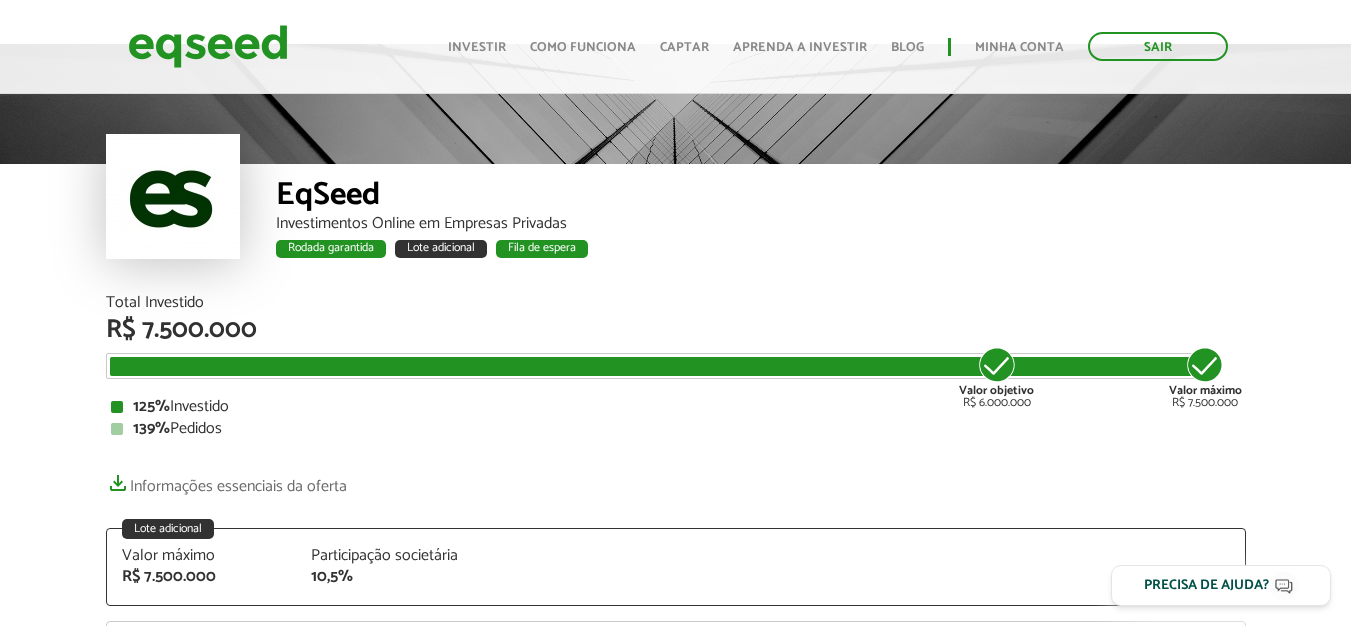 scroll, scrollTop: 546, scrollLeft: 0, axis: vertical 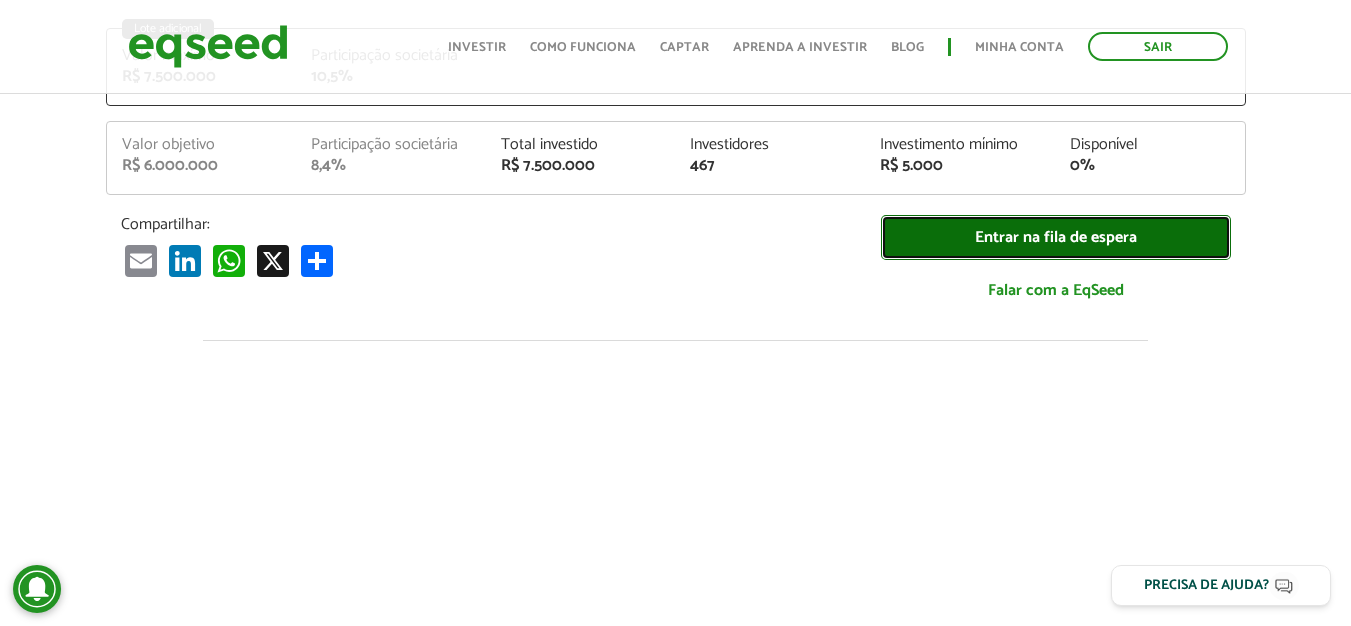 click on "Entrar na fila de espera" at bounding box center (1056, 237) 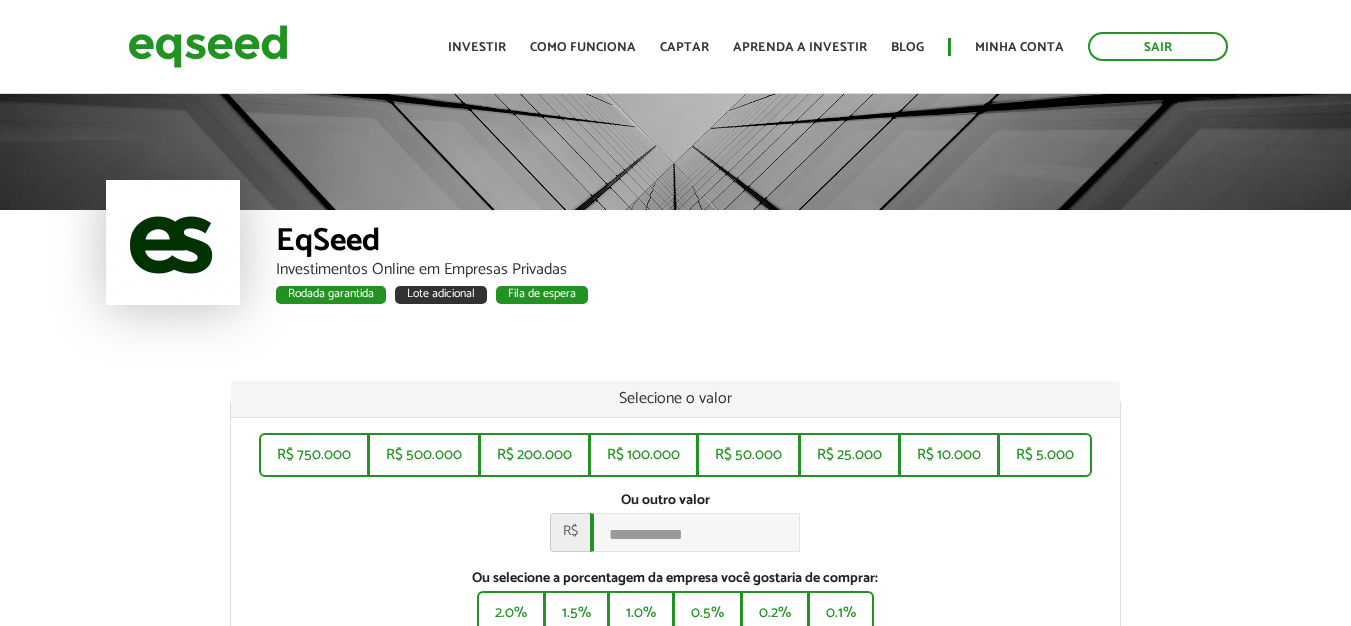 scroll, scrollTop: 0, scrollLeft: 0, axis: both 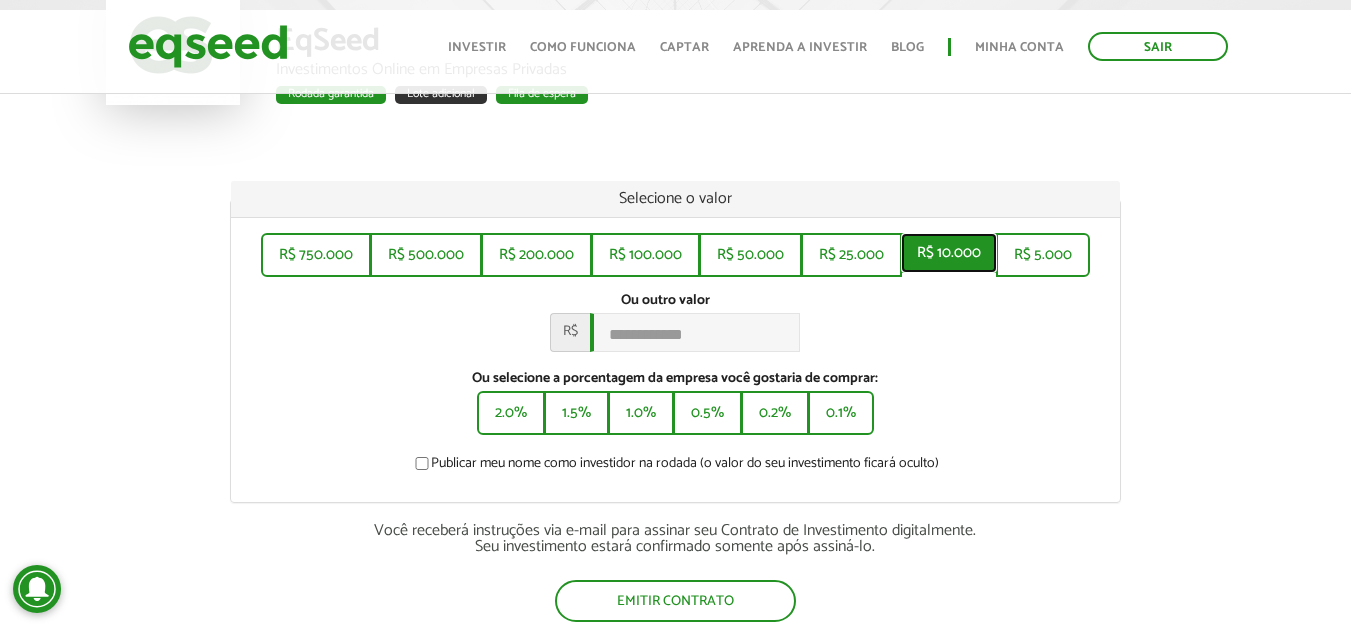 click on "R$ 10.000" at bounding box center [949, 253] 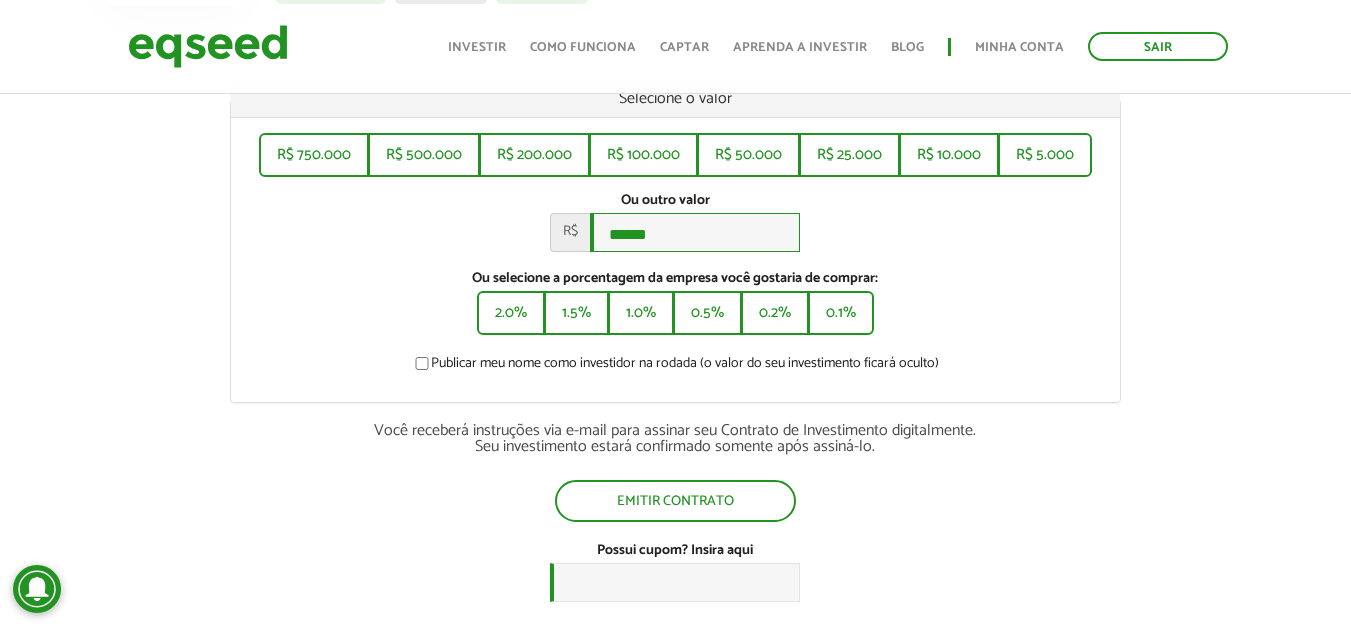 scroll, scrollTop: 400, scrollLeft: 0, axis: vertical 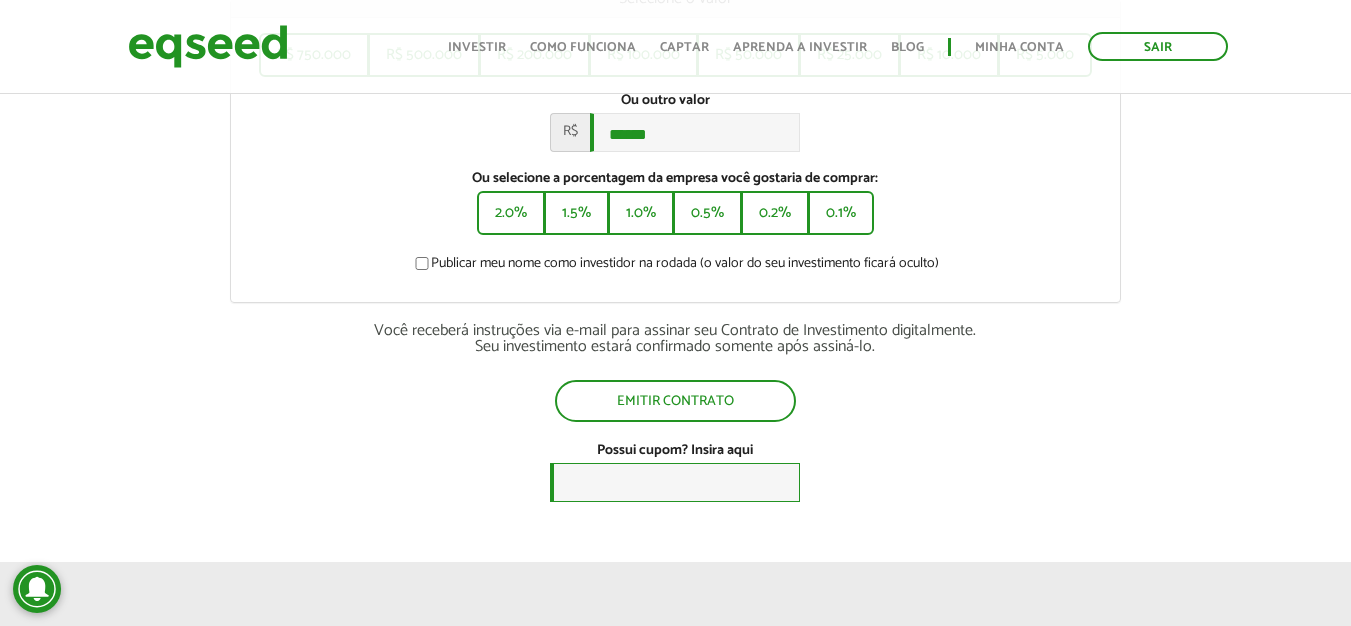 click on "Possui cupom? Insira aqui" at bounding box center [675, 482] 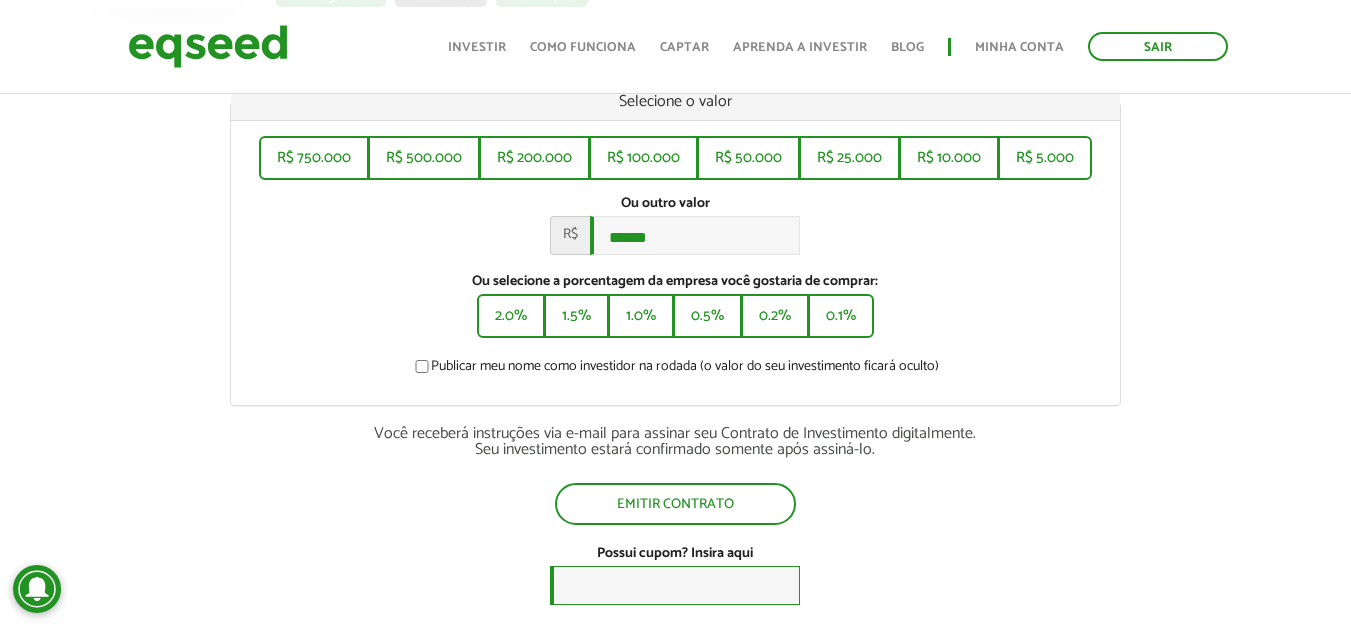 scroll, scrollTop: 300, scrollLeft: 0, axis: vertical 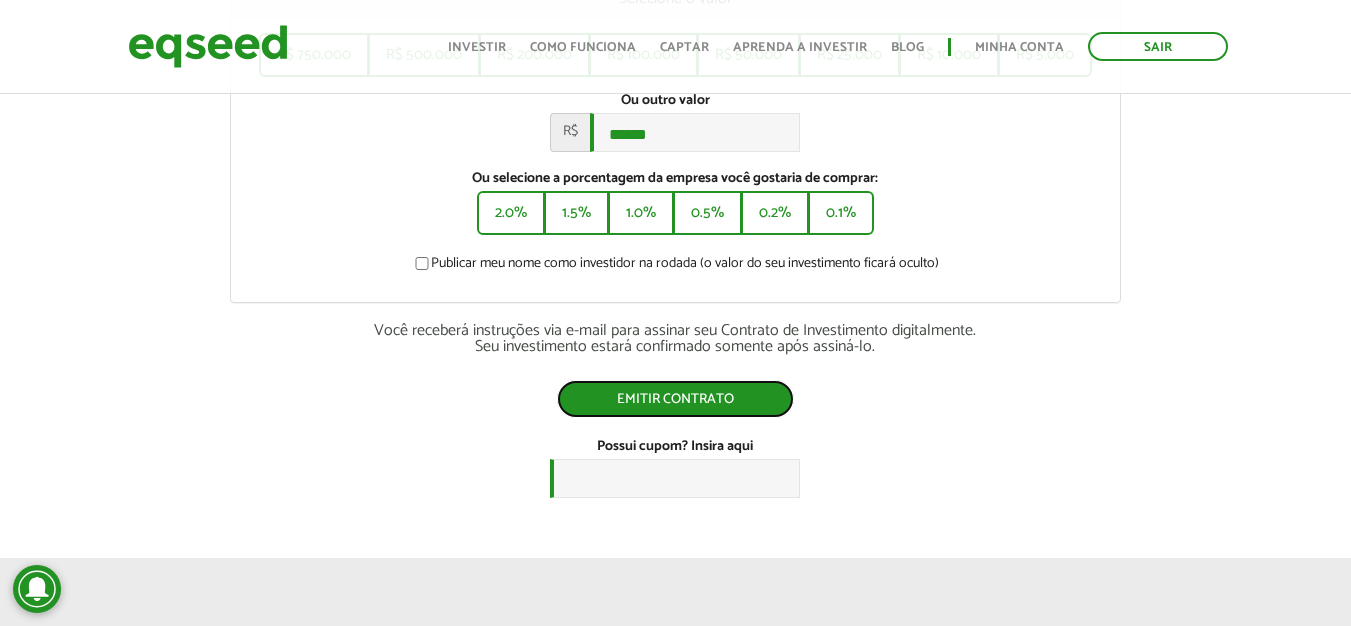 click on "Emitir contrato" at bounding box center [675, 399] 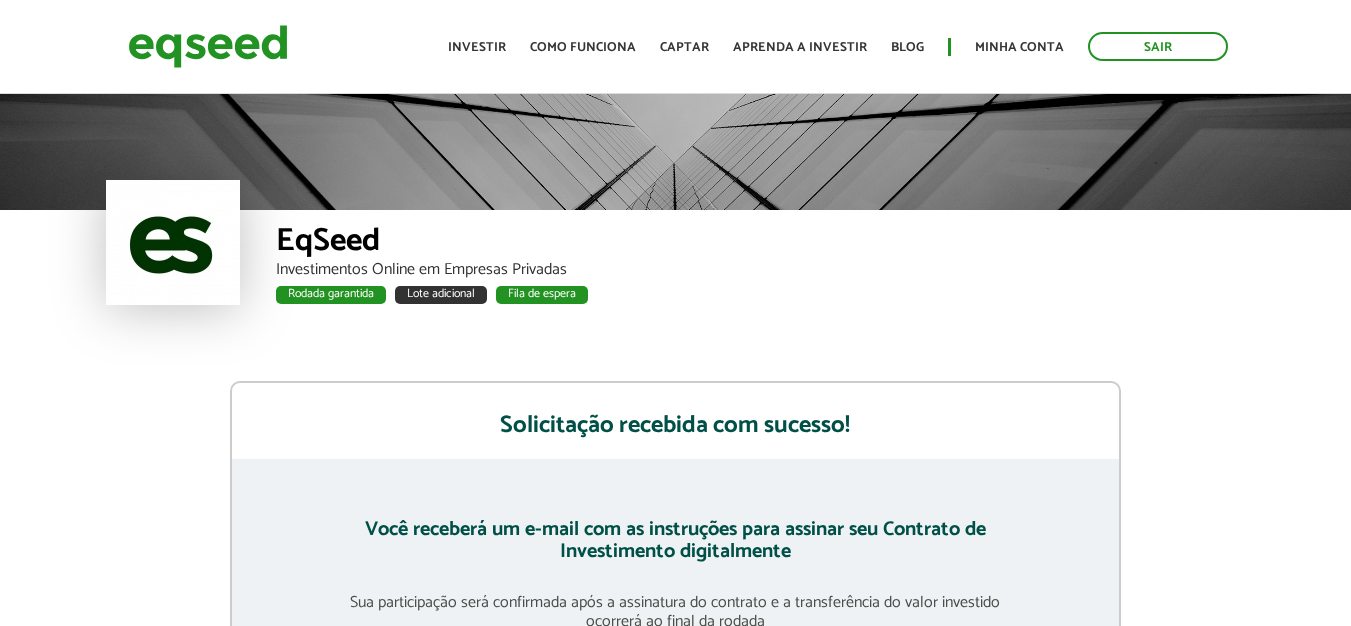 scroll, scrollTop: 0, scrollLeft: 0, axis: both 